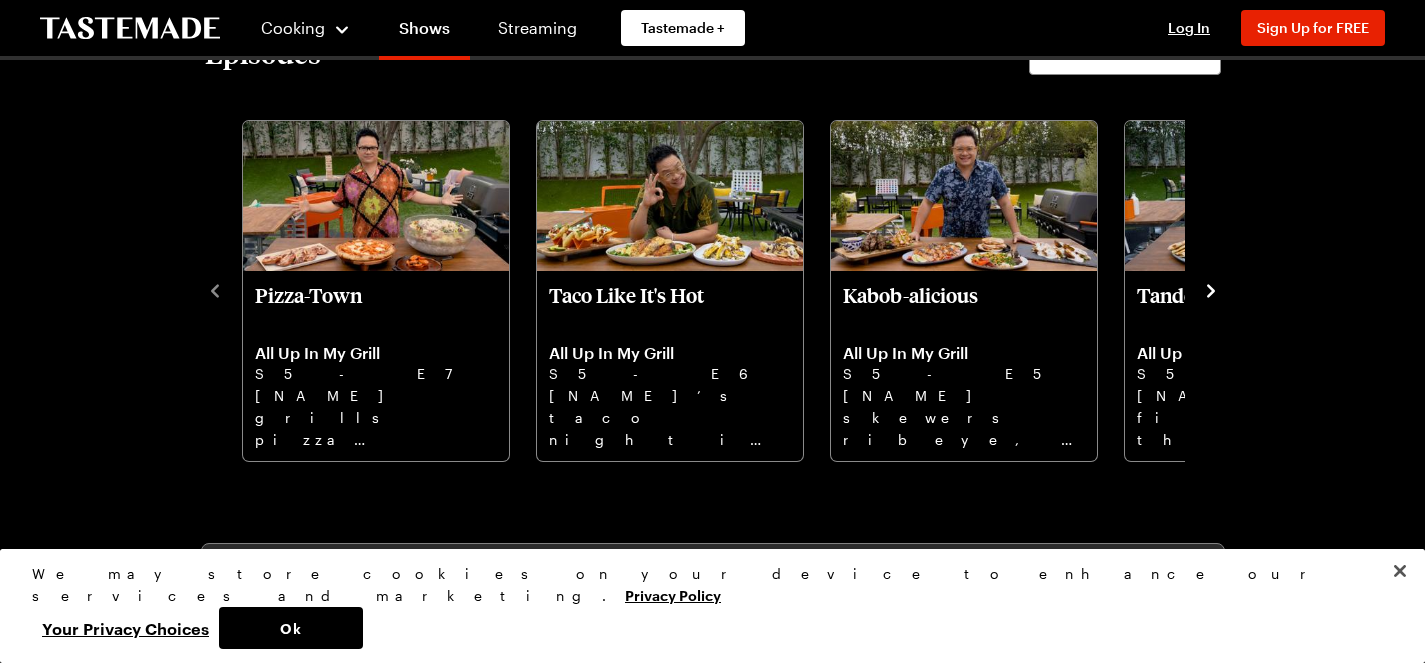 scroll, scrollTop: 618, scrollLeft: 0, axis: vertical 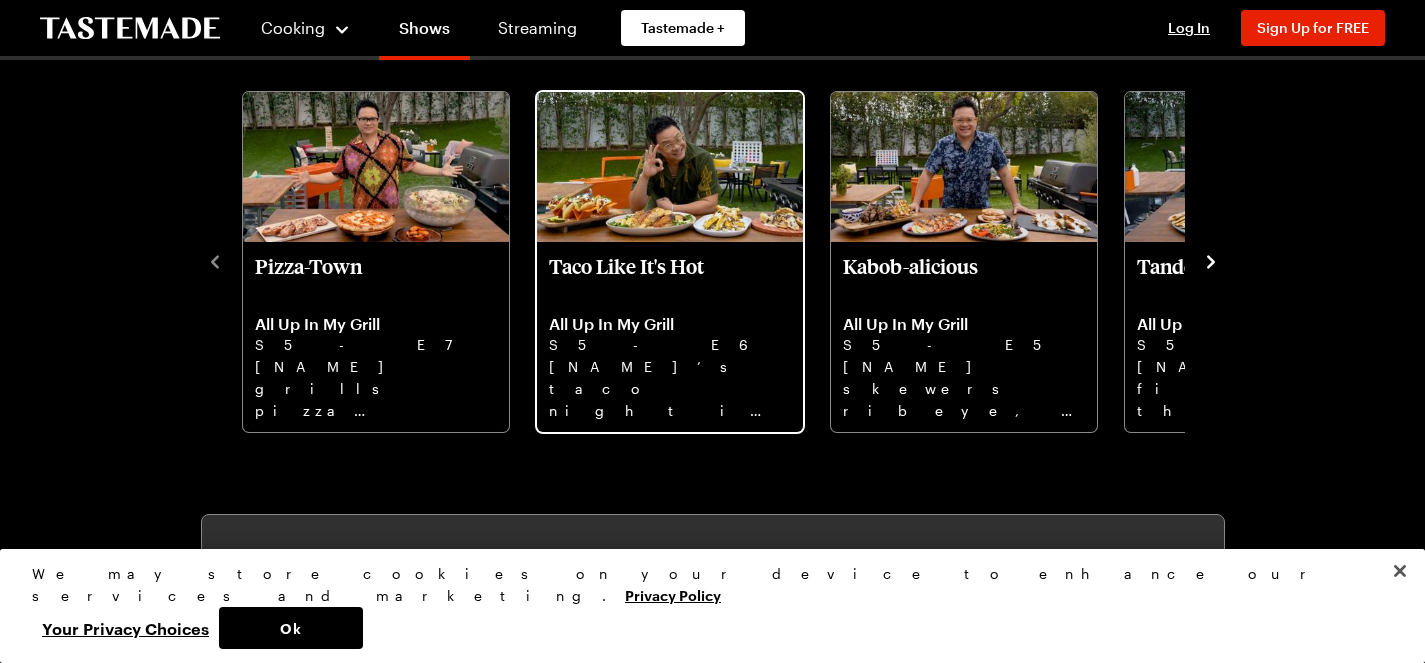 click on "[NAME]’s taco night is next-level: crispy corn ribs, grilled pepian chicken, sweet empanadas. Let's go!" at bounding box center [670, 388] 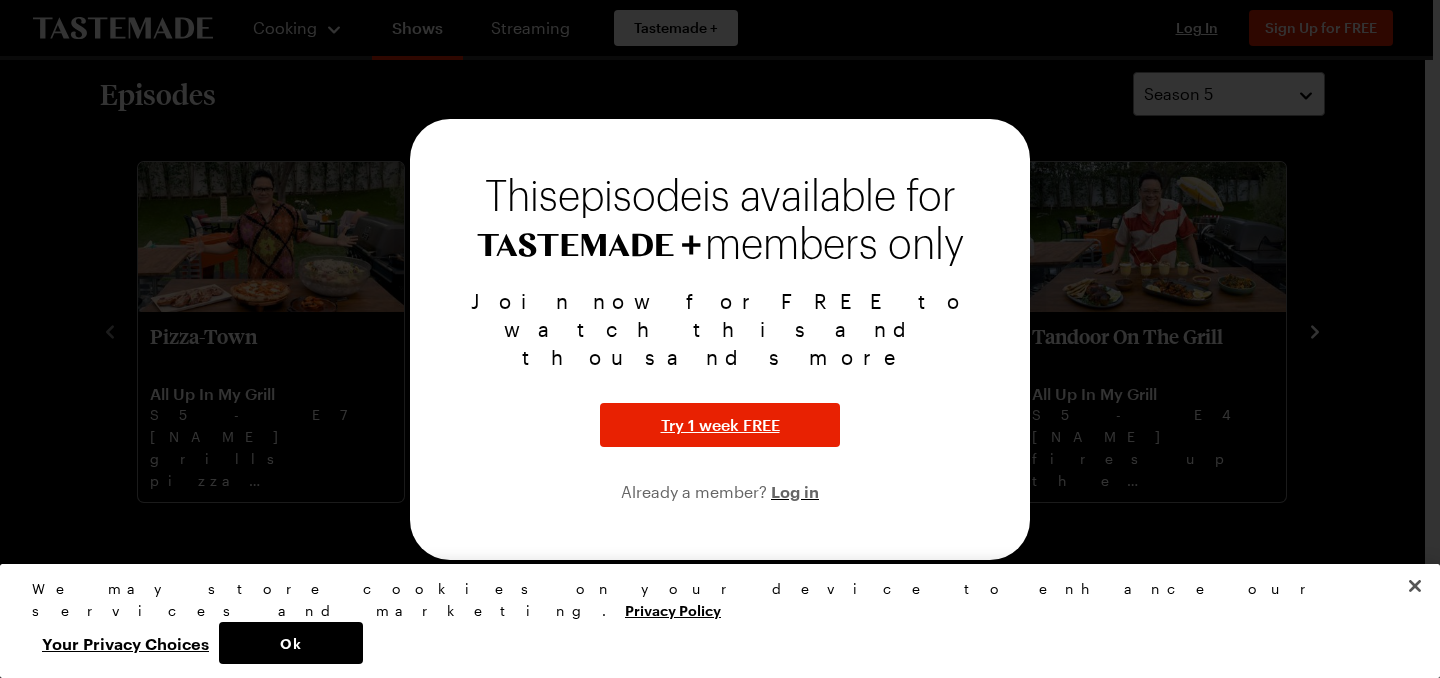 click at bounding box center [720, 339] 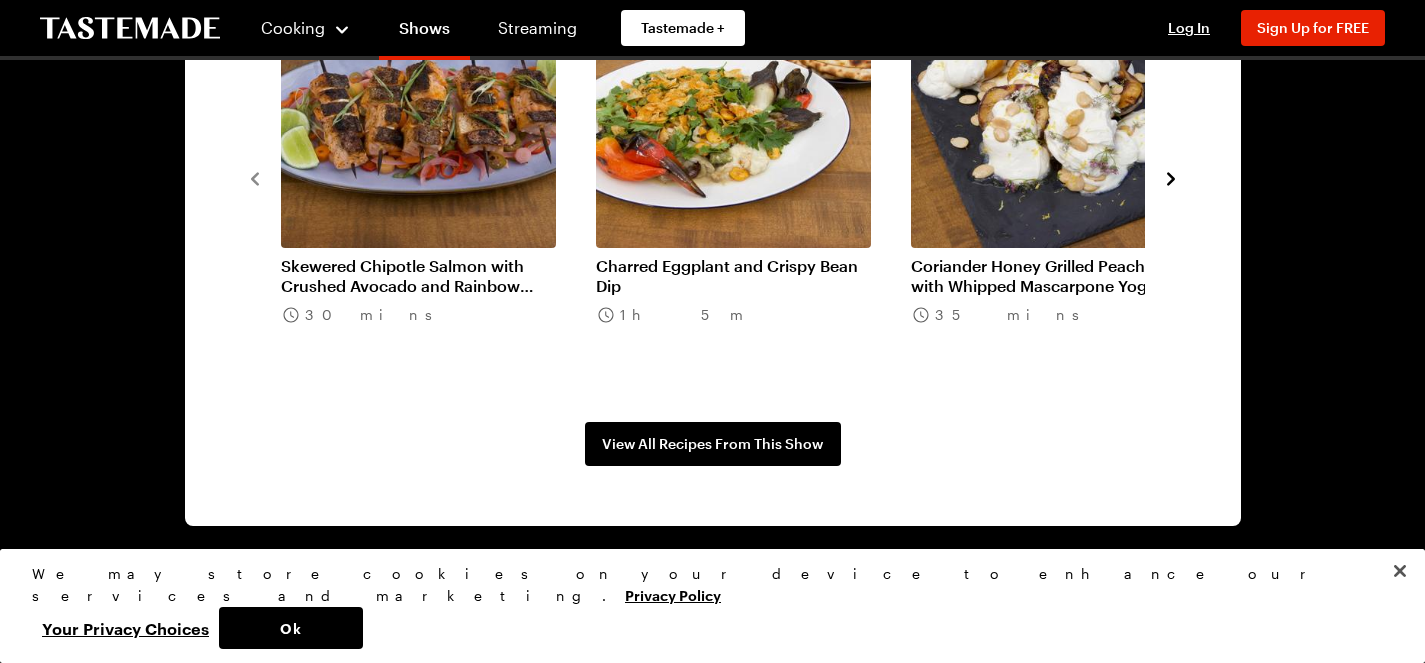 scroll, scrollTop: 1667, scrollLeft: 0, axis: vertical 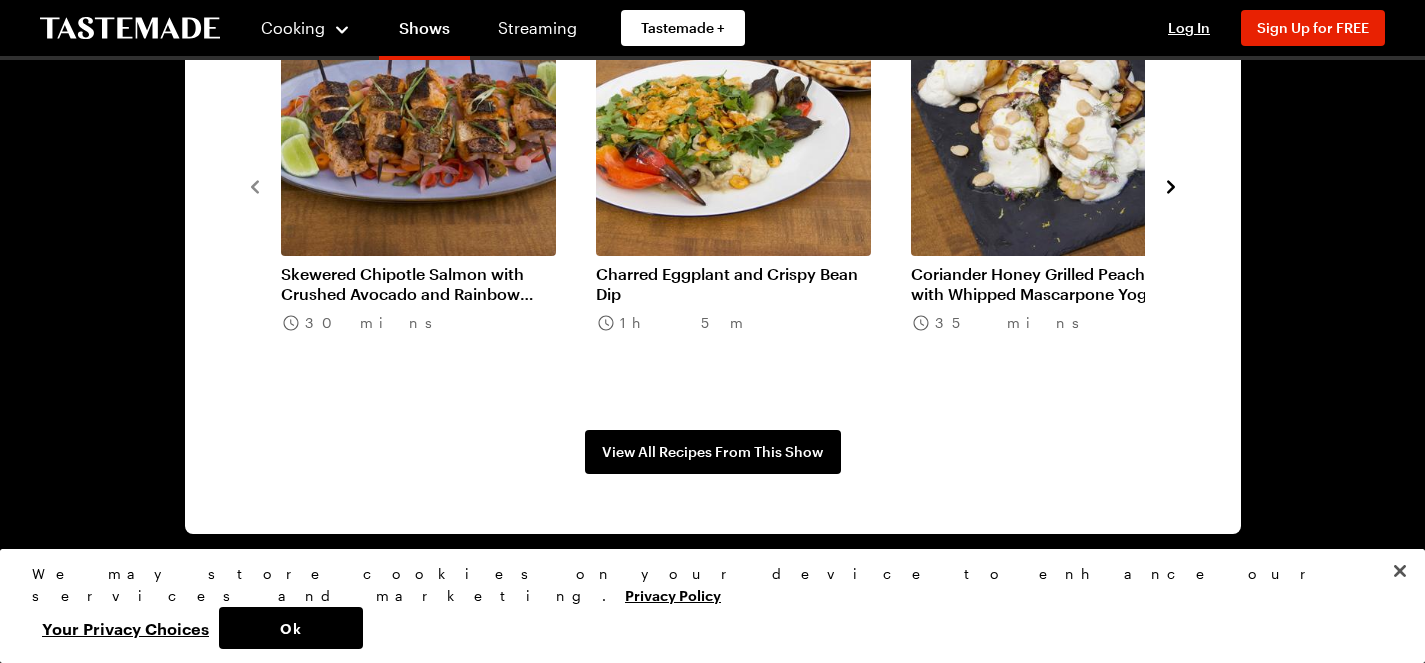 click 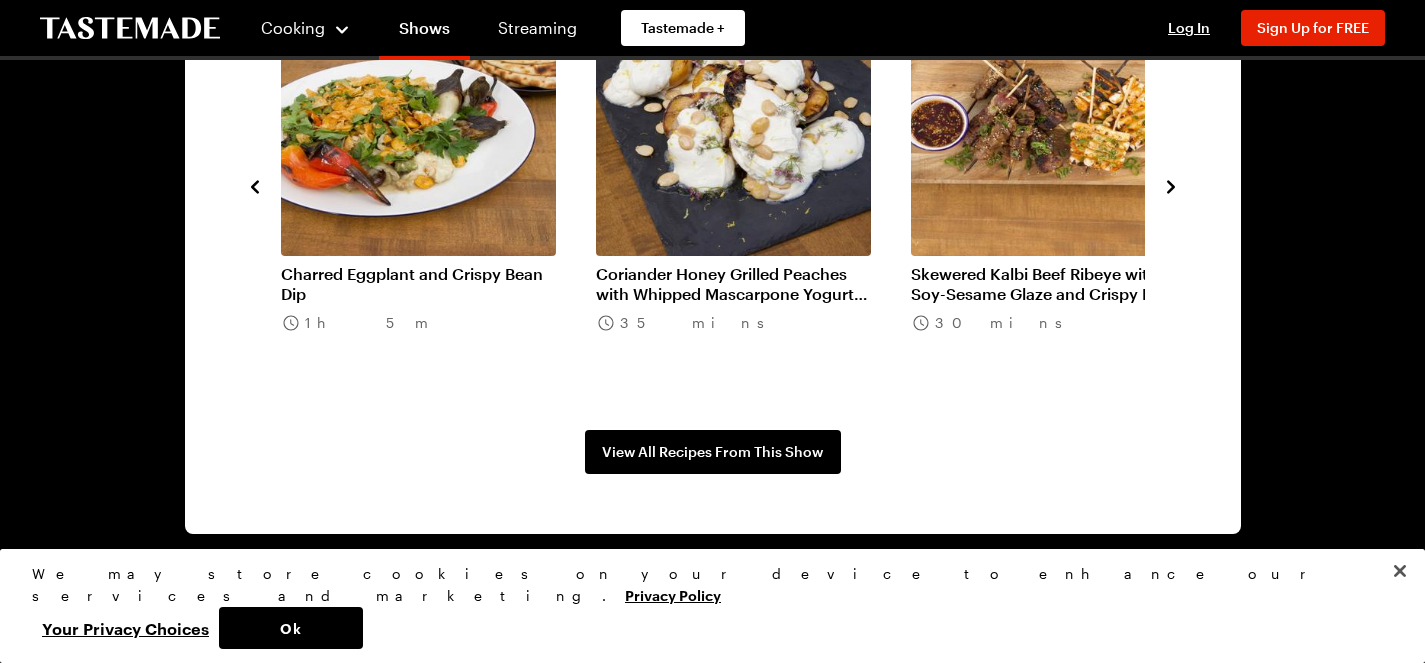 click 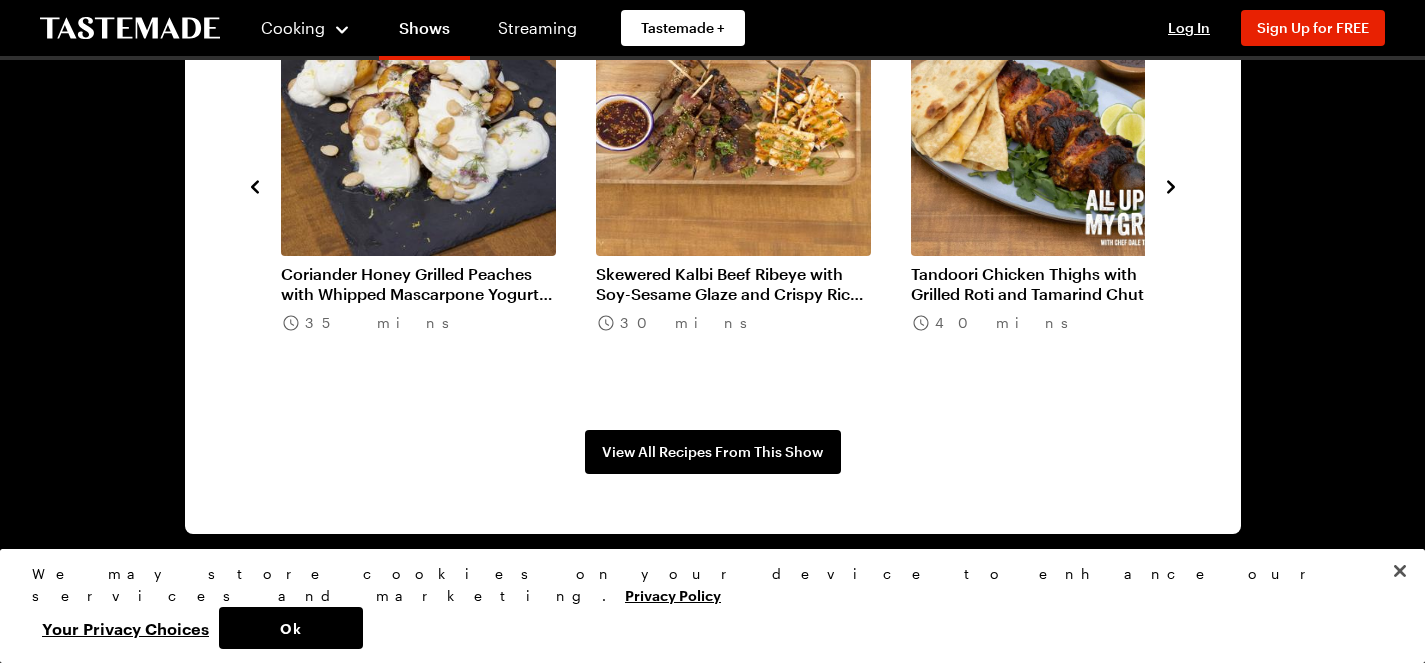 click 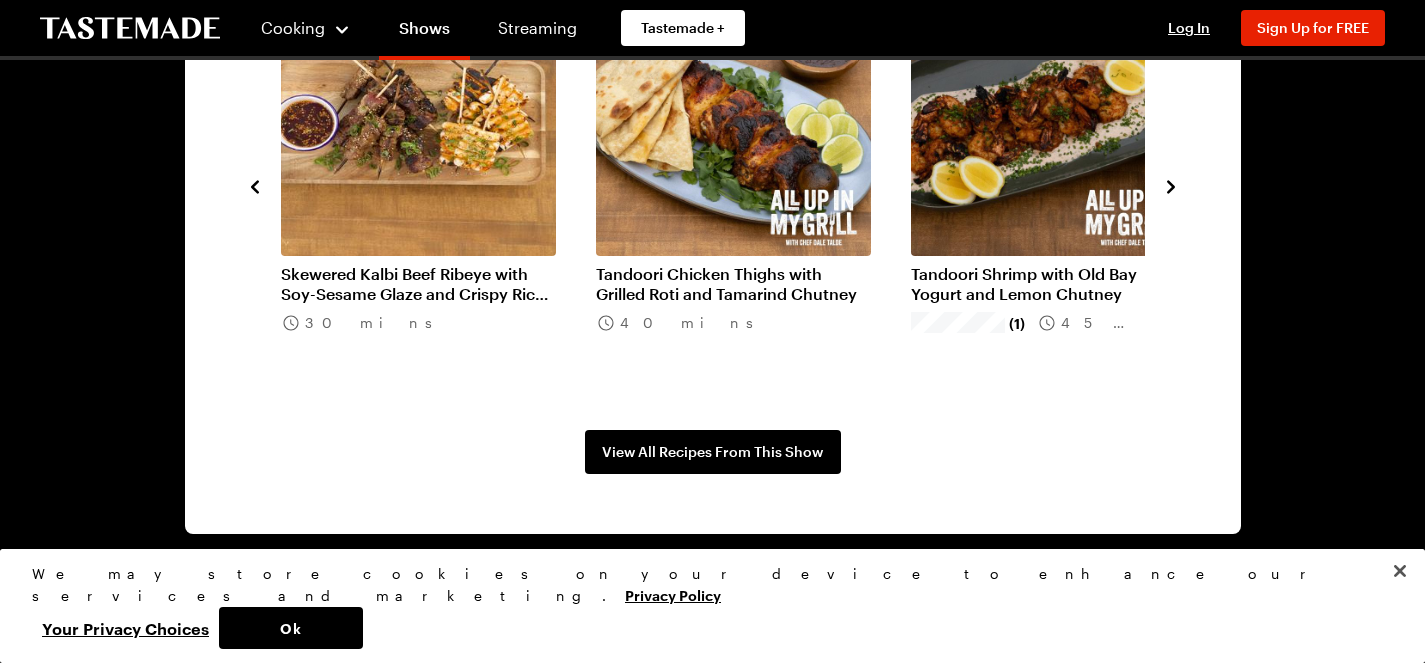 click 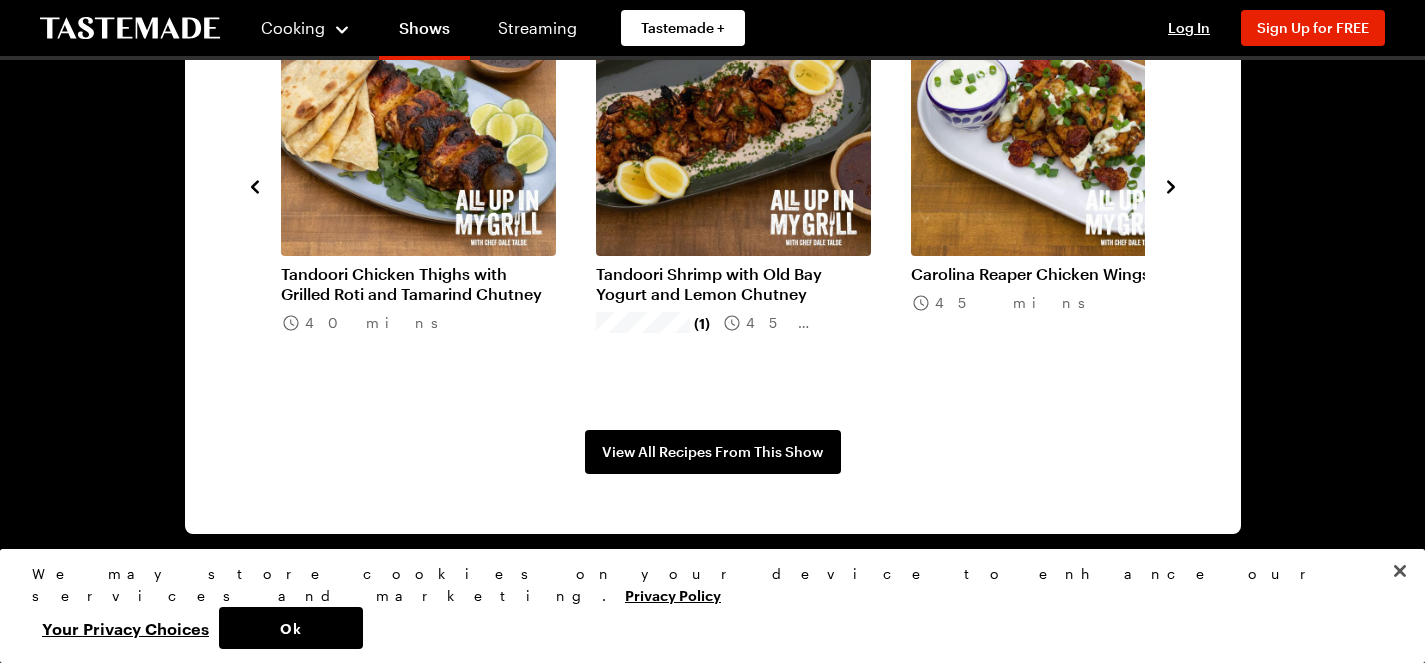 click 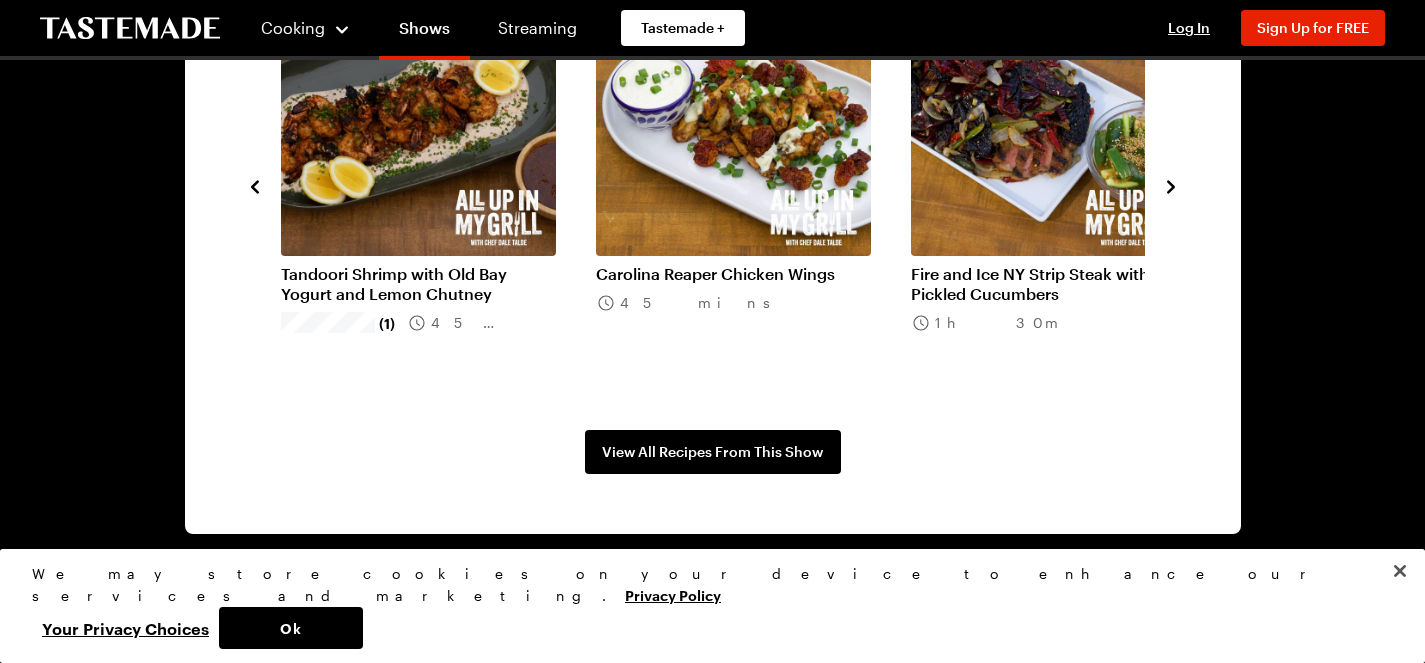 click 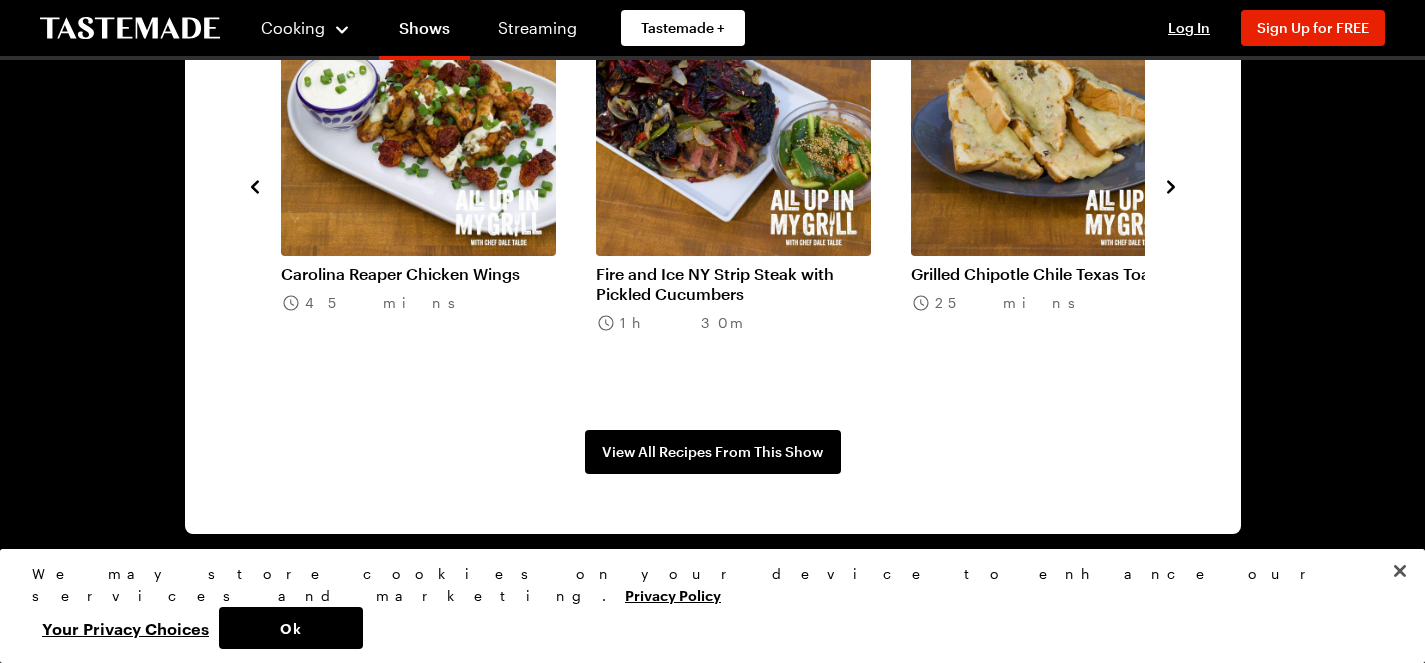 click 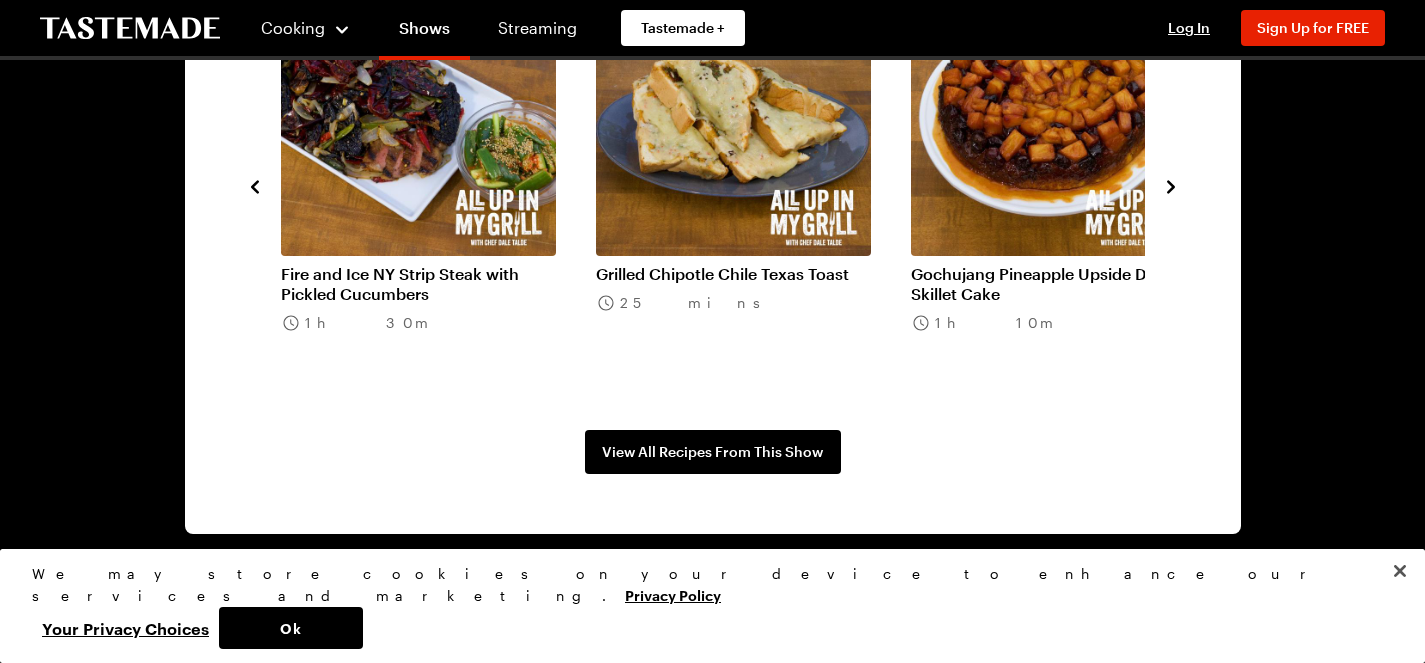 click 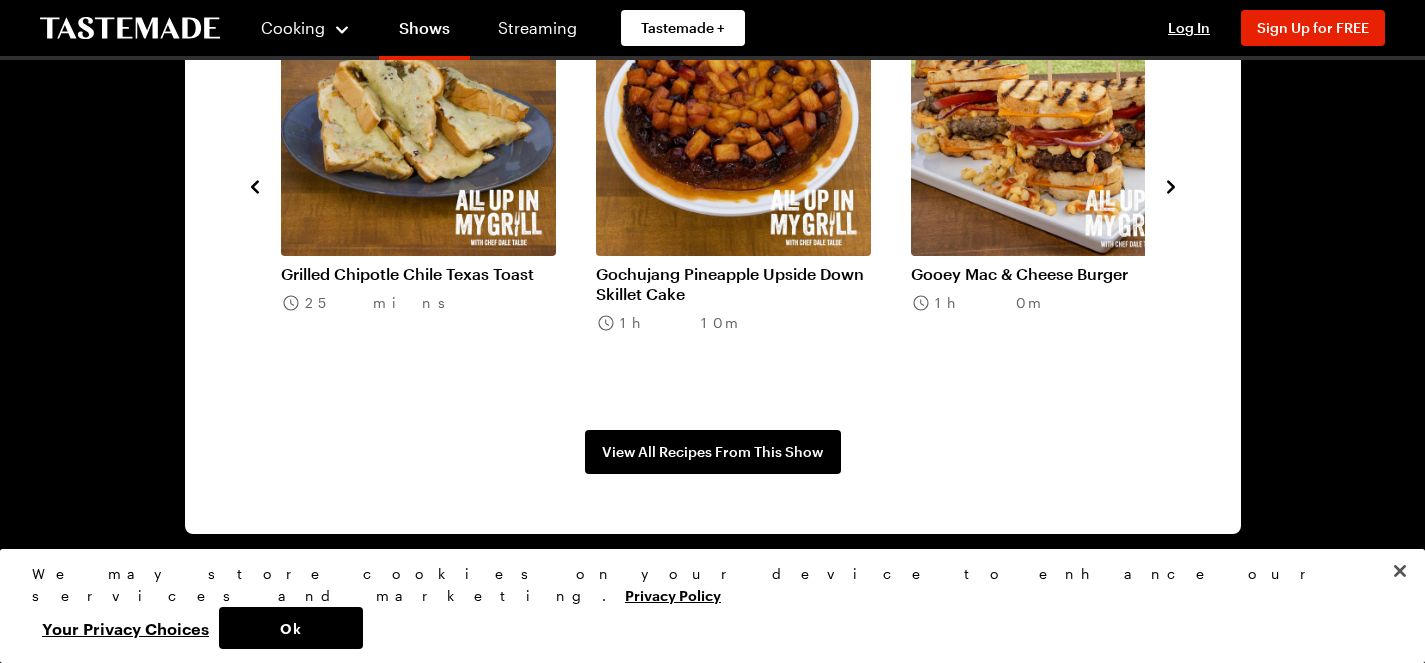 click 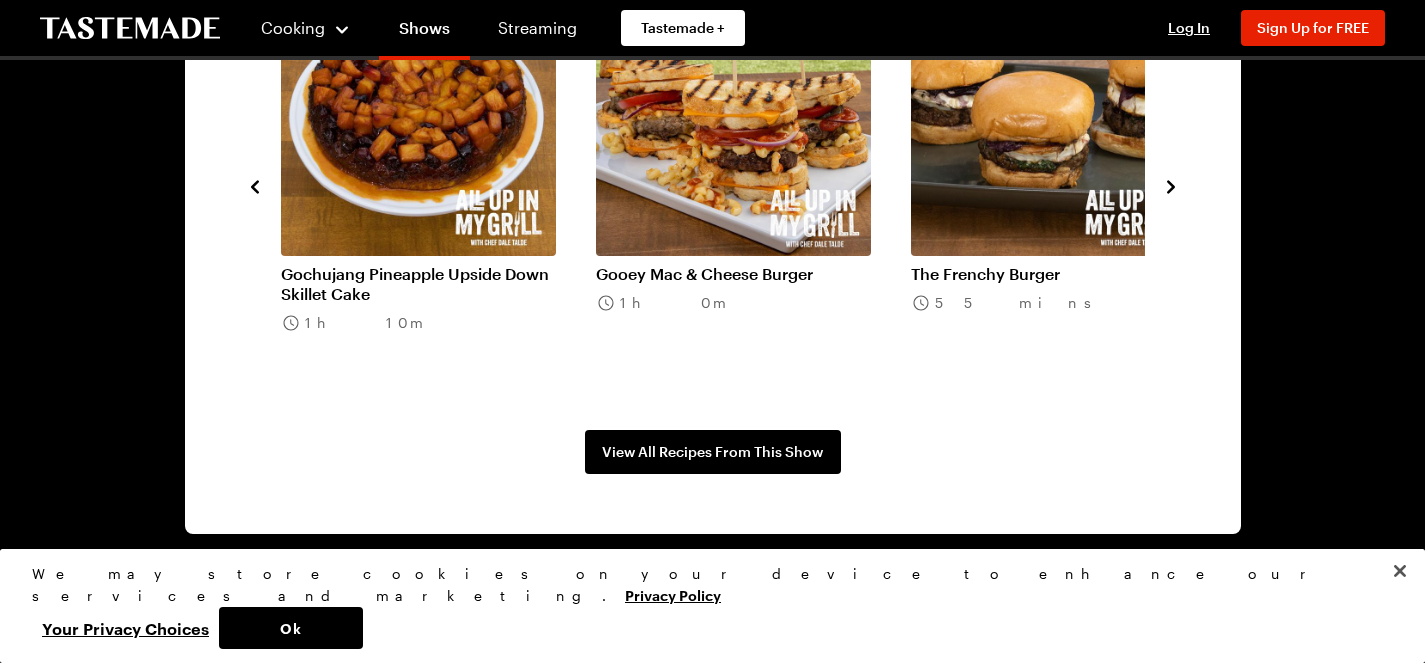 click 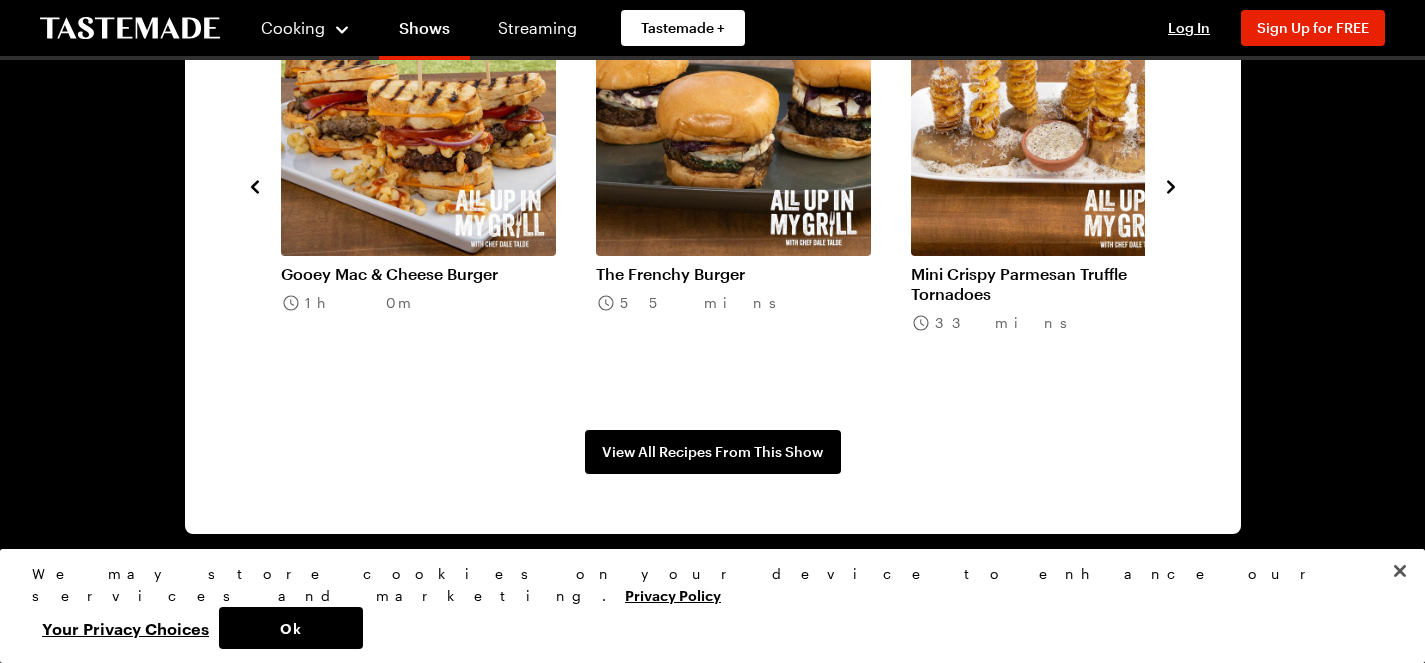 click 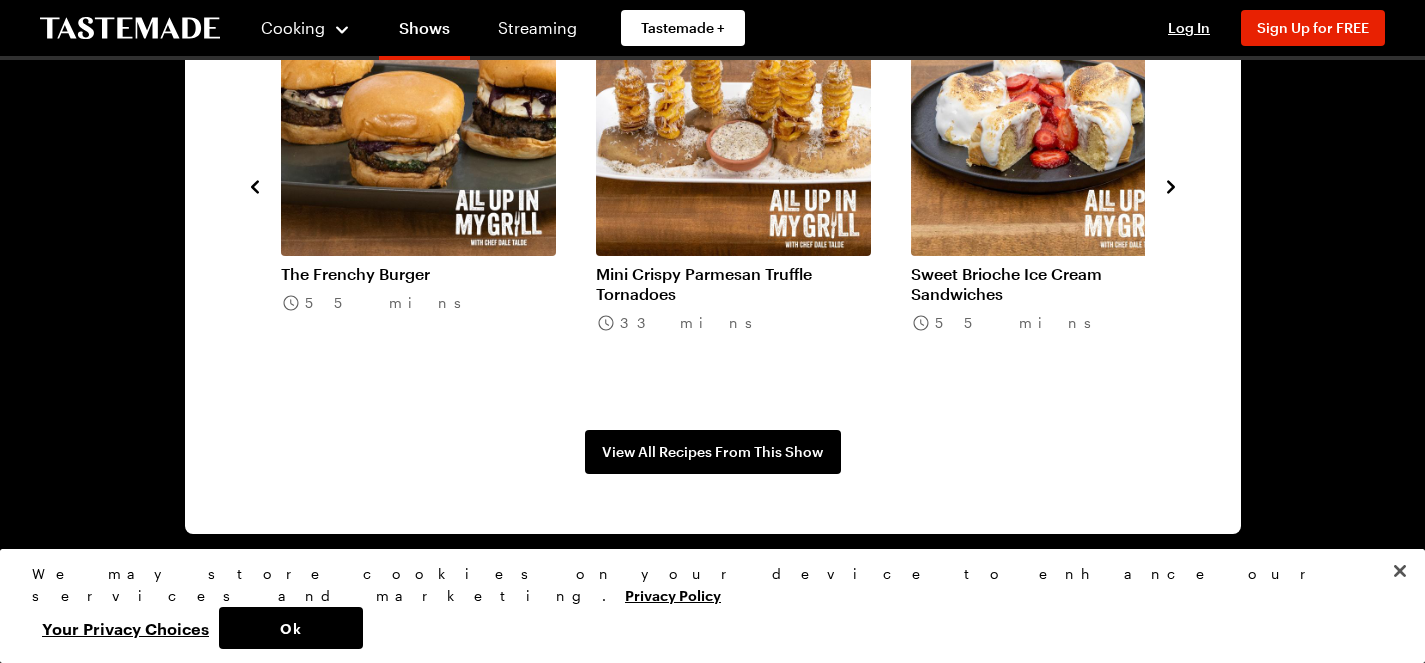 click 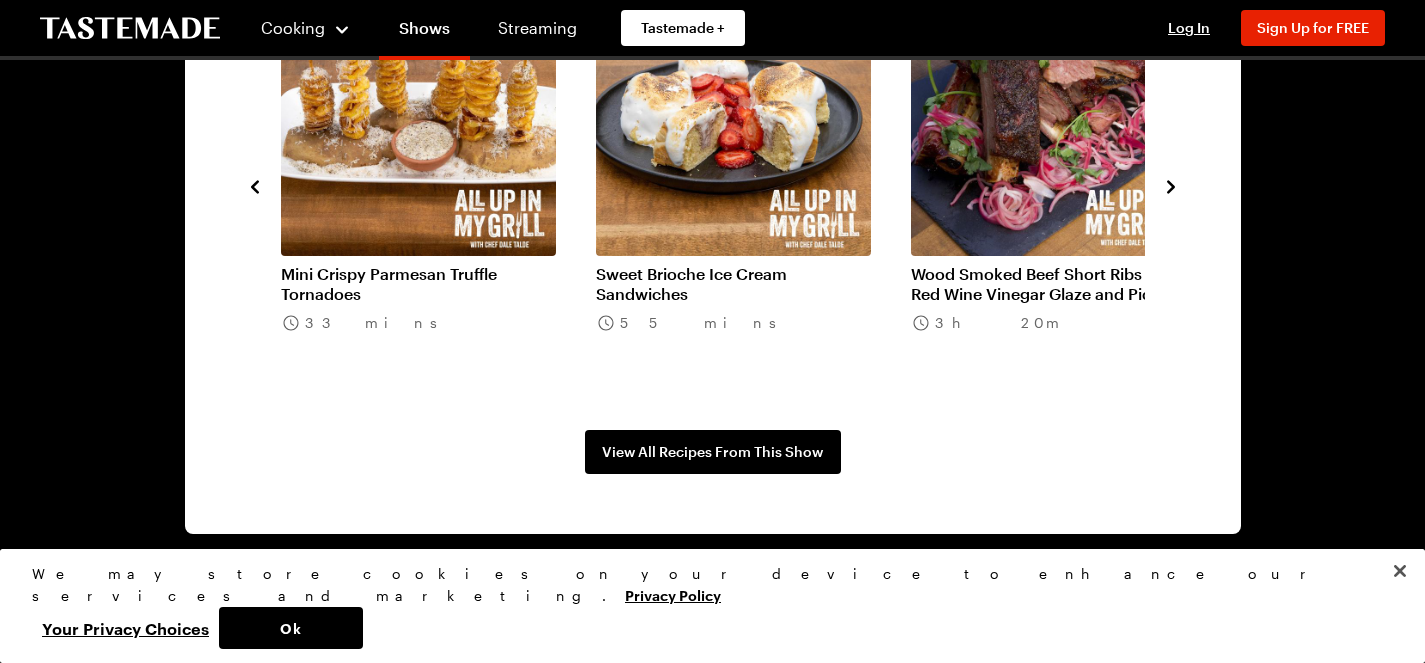 click 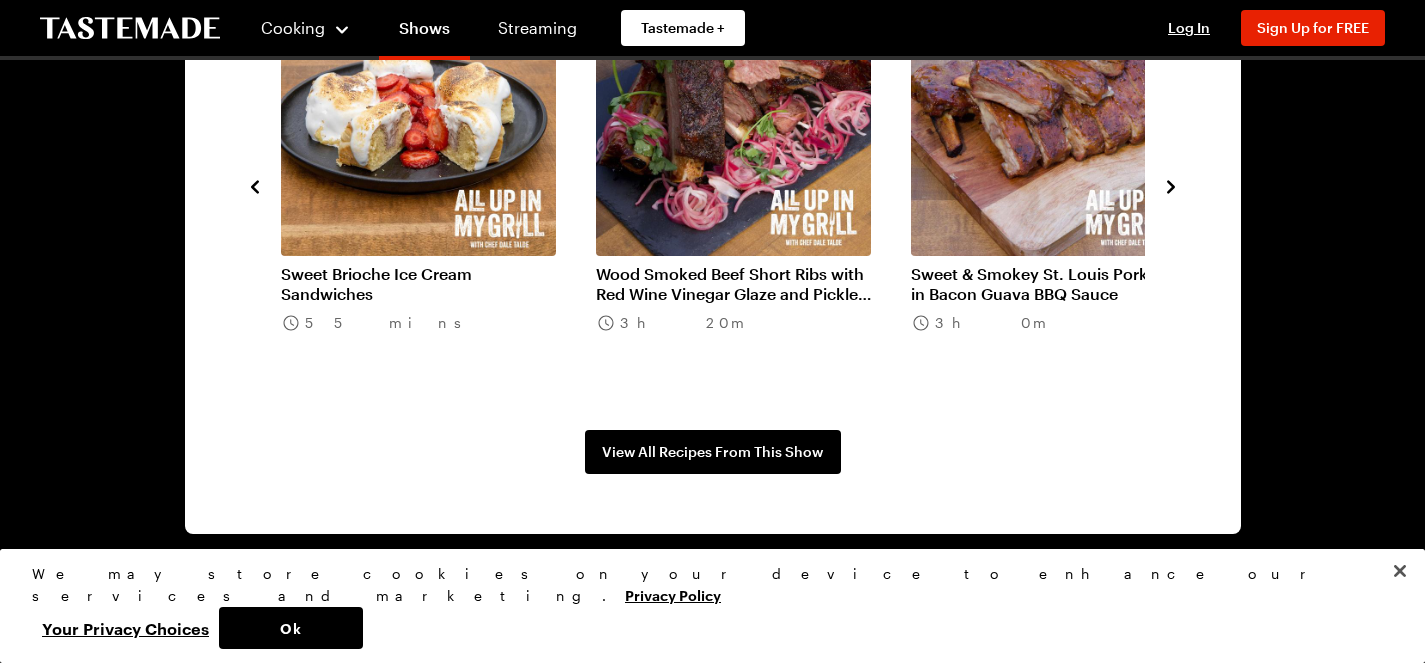 click 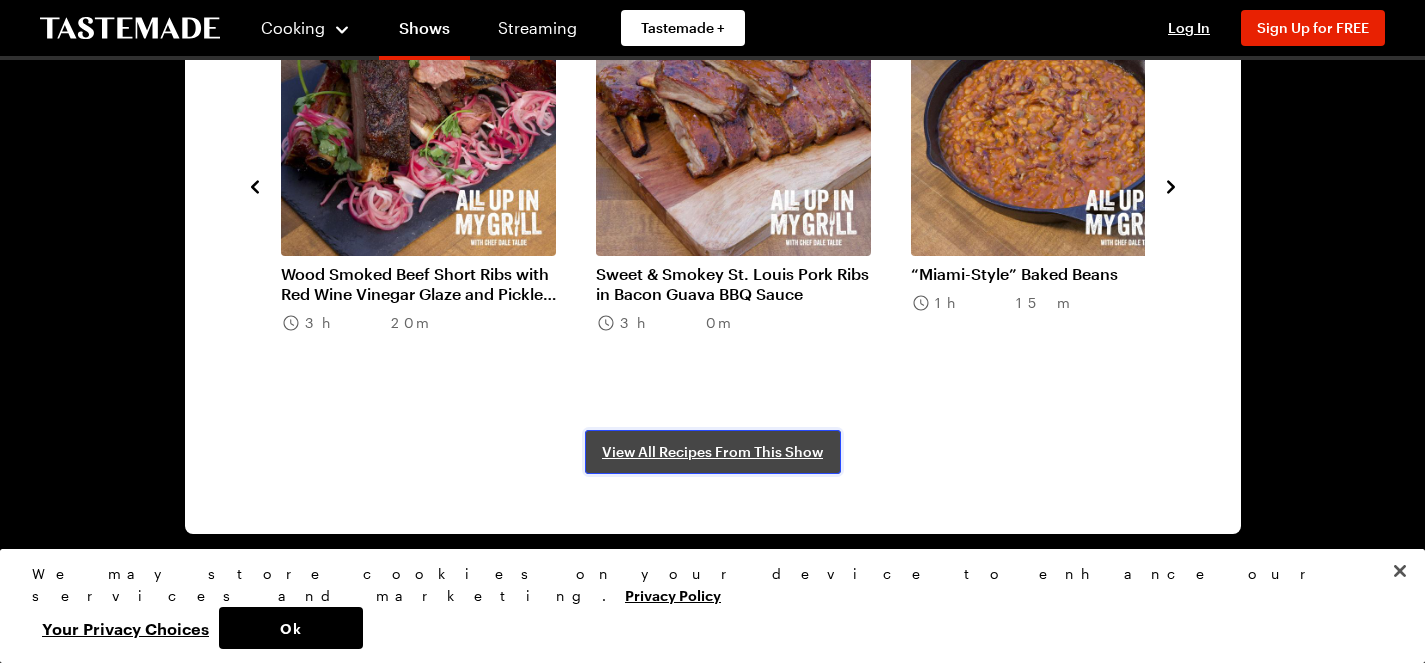 click on "View All Recipes From This Show" at bounding box center [712, 452] 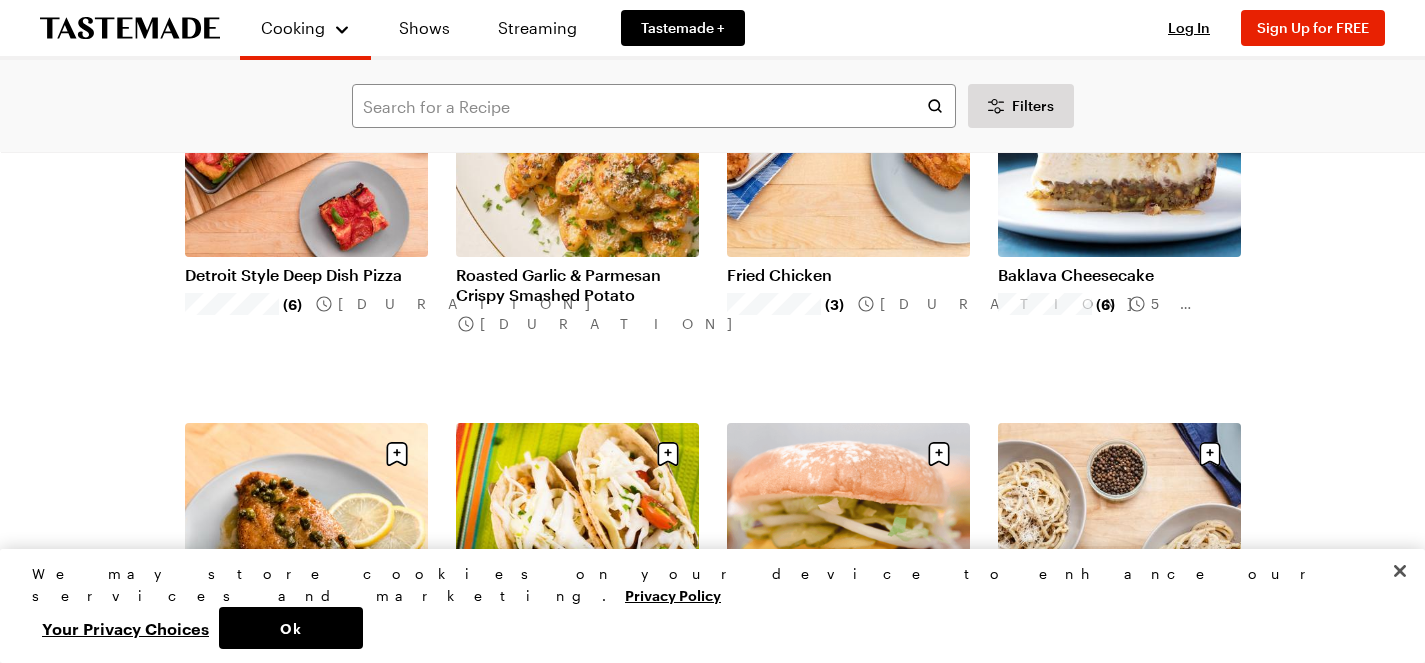 scroll, scrollTop: 1508, scrollLeft: 0, axis: vertical 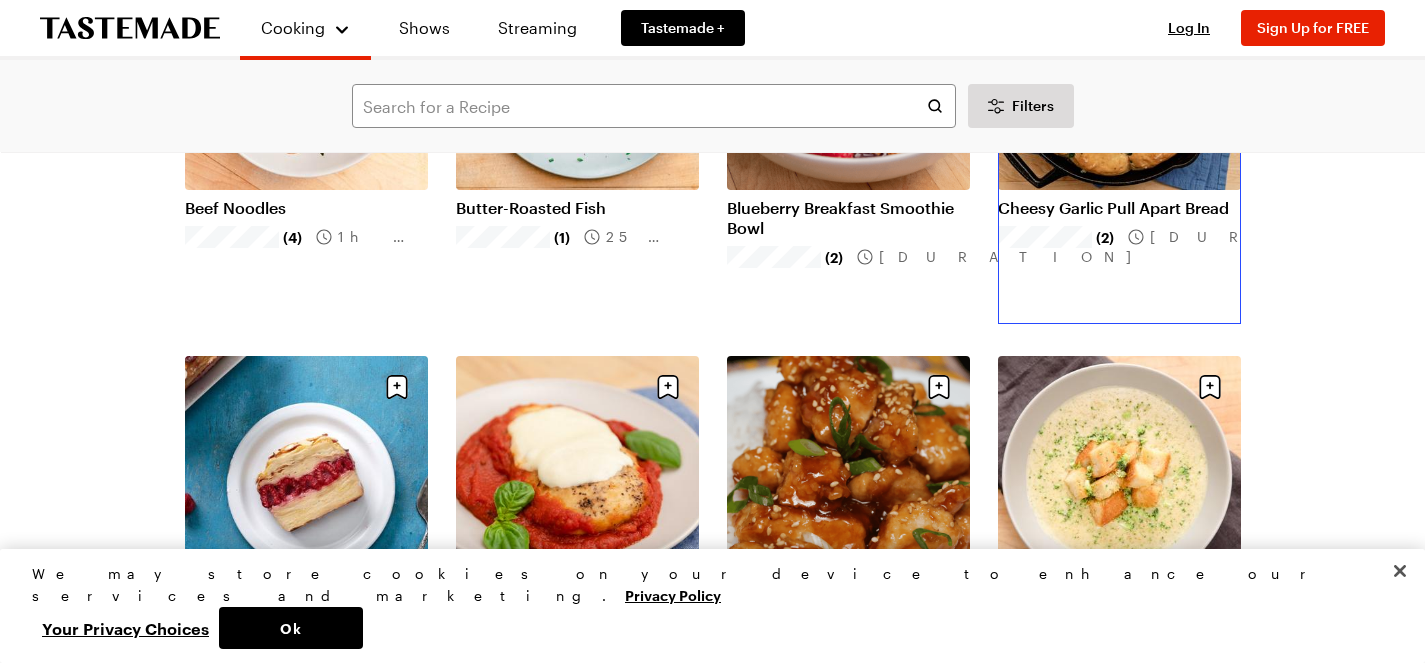click on "Cheesy Garlic Pull Apart Bread" at bounding box center [1119, 208] 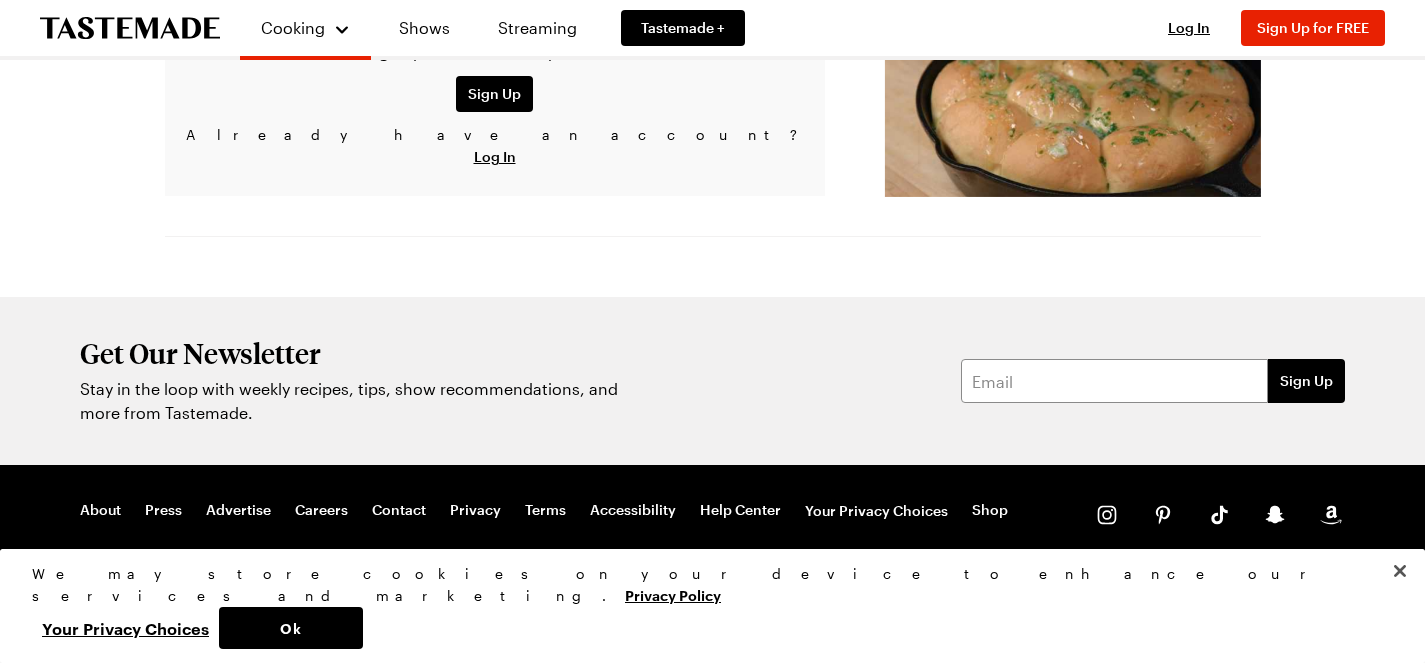 scroll, scrollTop: 0, scrollLeft: 0, axis: both 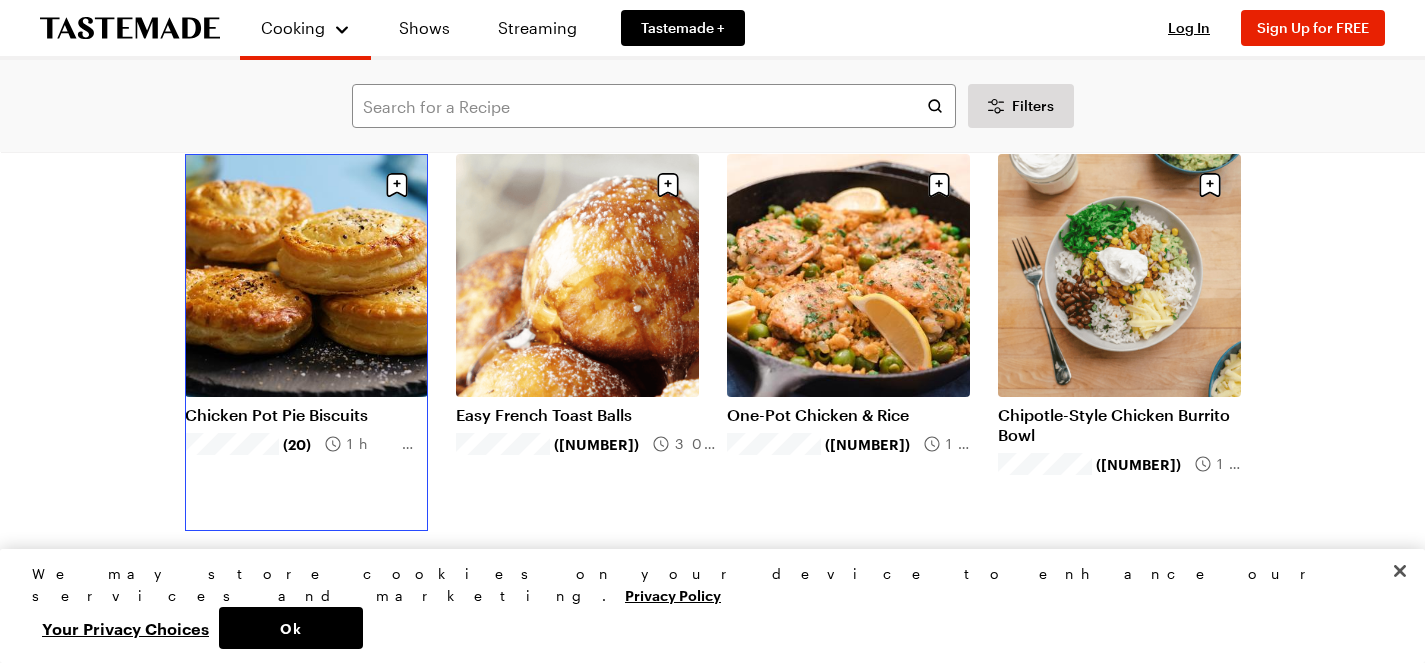 click on "Chicken Pot Pie Biscuits" at bounding box center (306, 415) 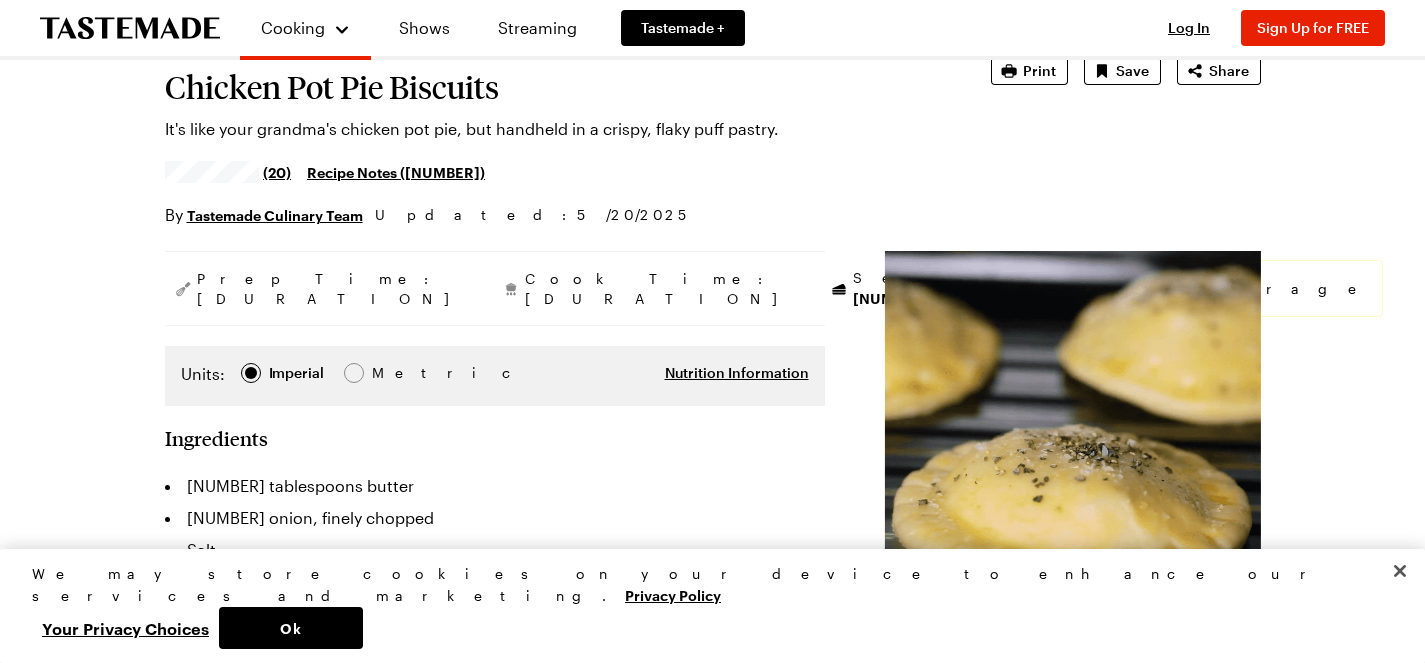 scroll, scrollTop: 0, scrollLeft: 0, axis: both 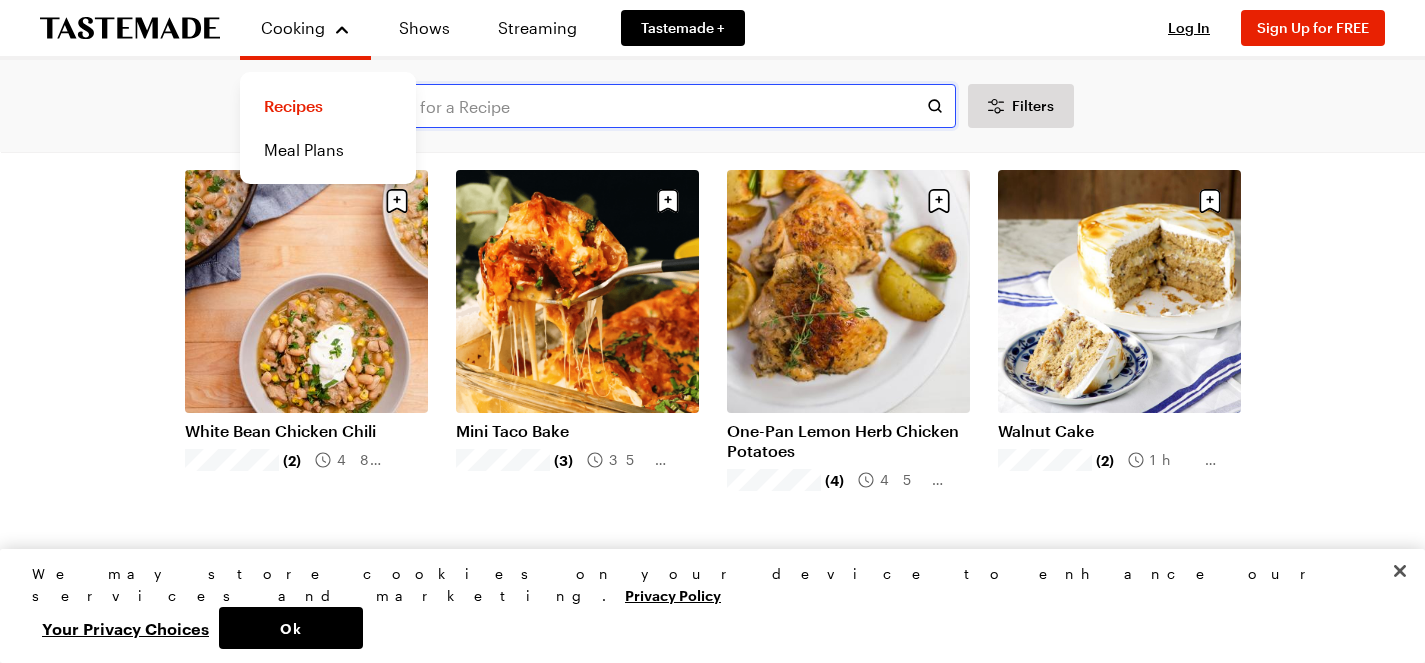 click at bounding box center [654, 106] 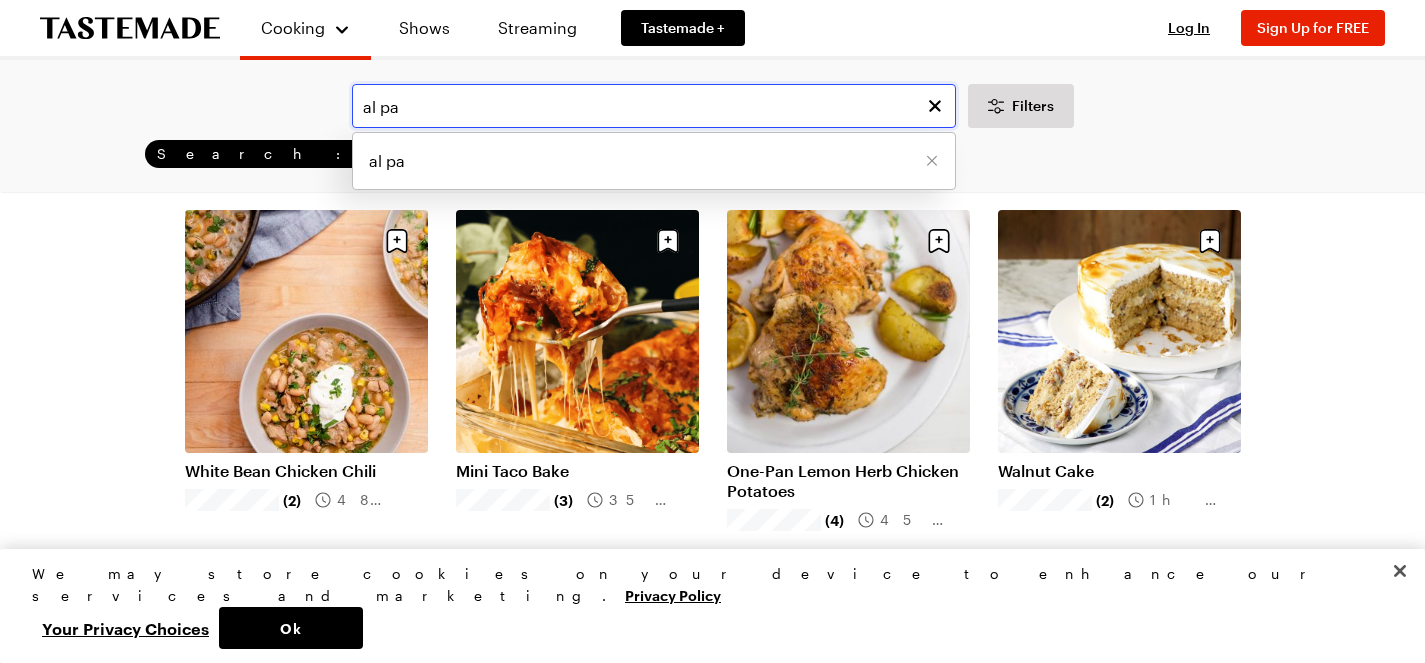 scroll, scrollTop: 0, scrollLeft: 0, axis: both 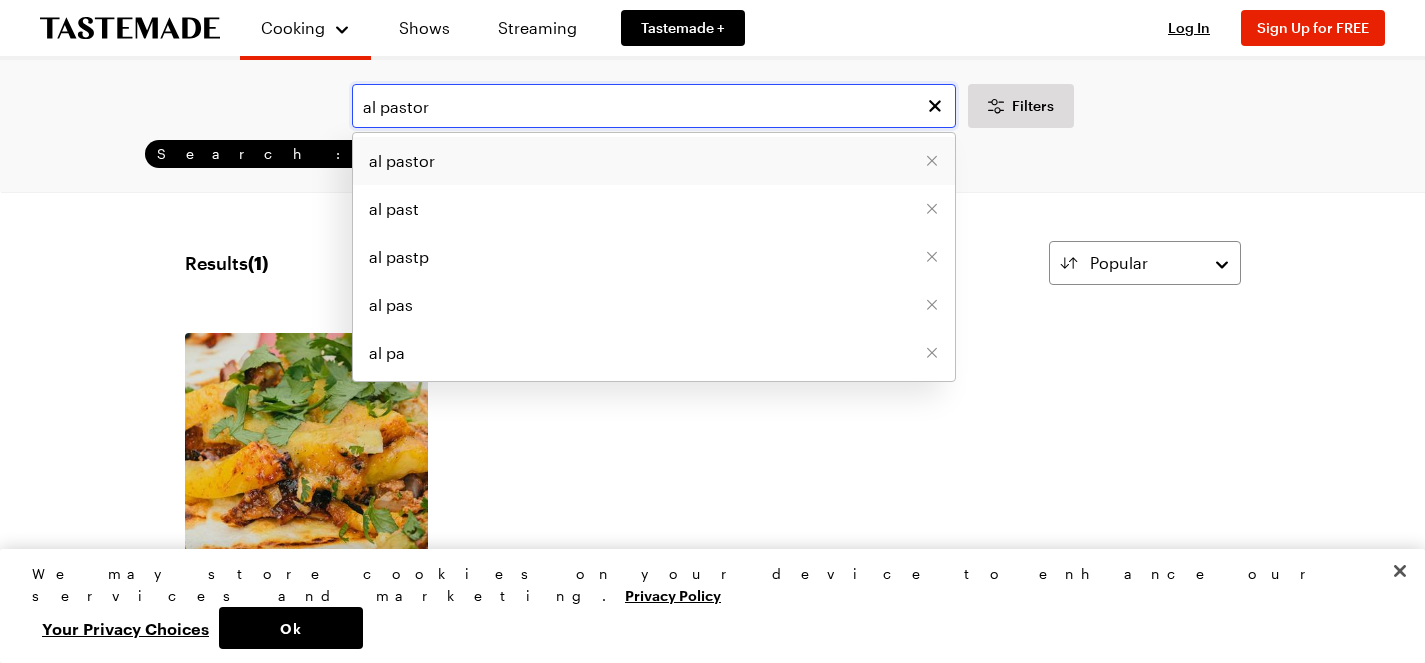 type on "al pastor" 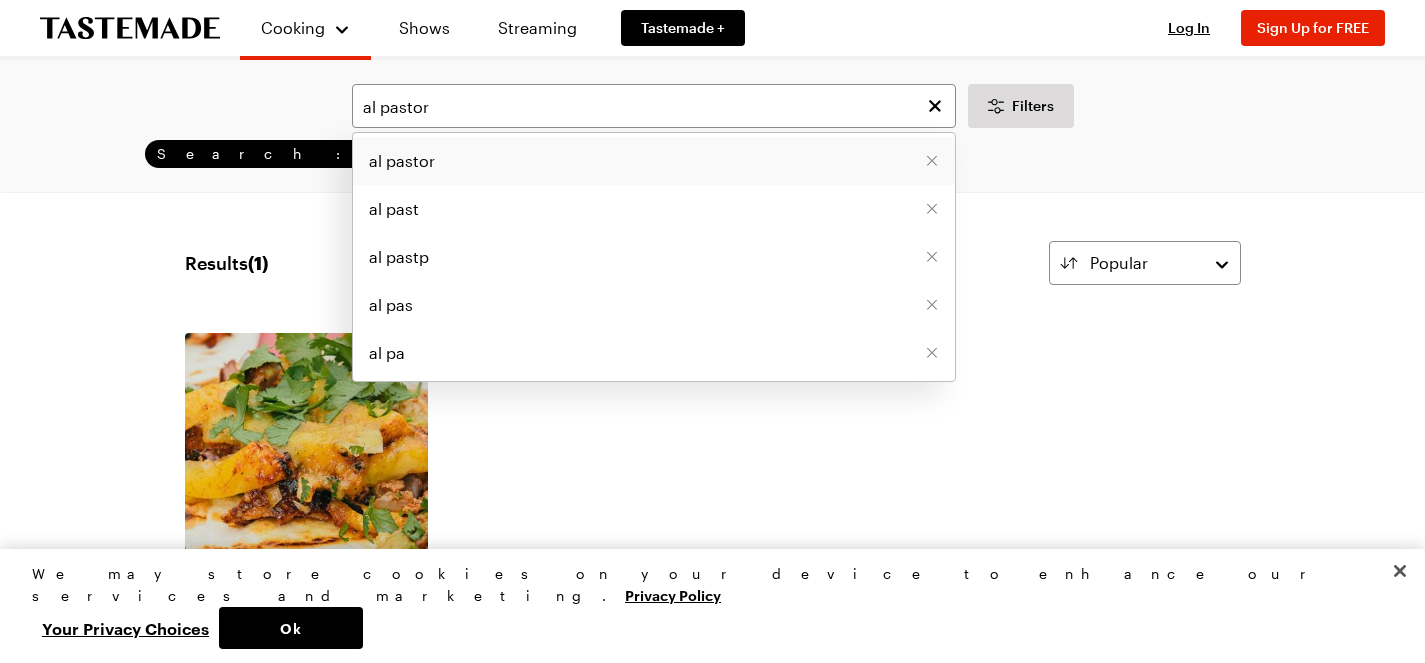 click on "al pastor" at bounding box center [654, 161] 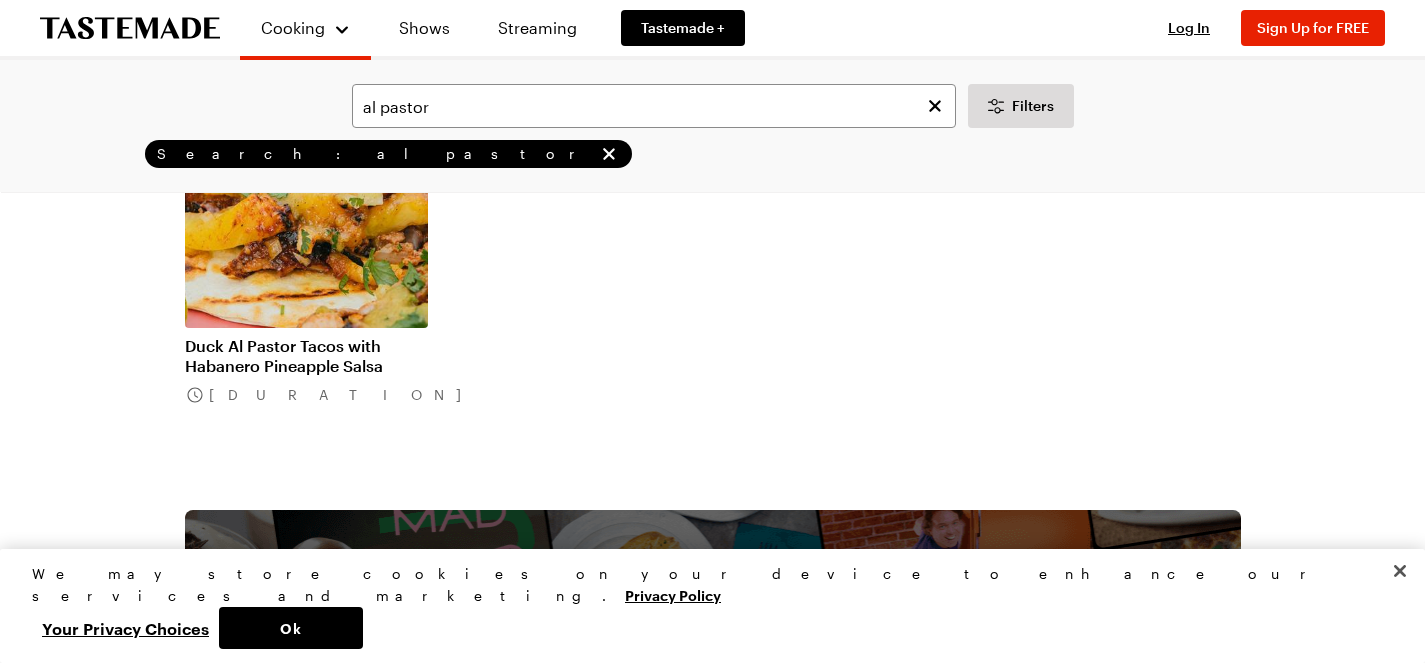 scroll, scrollTop: 248, scrollLeft: 1, axis: both 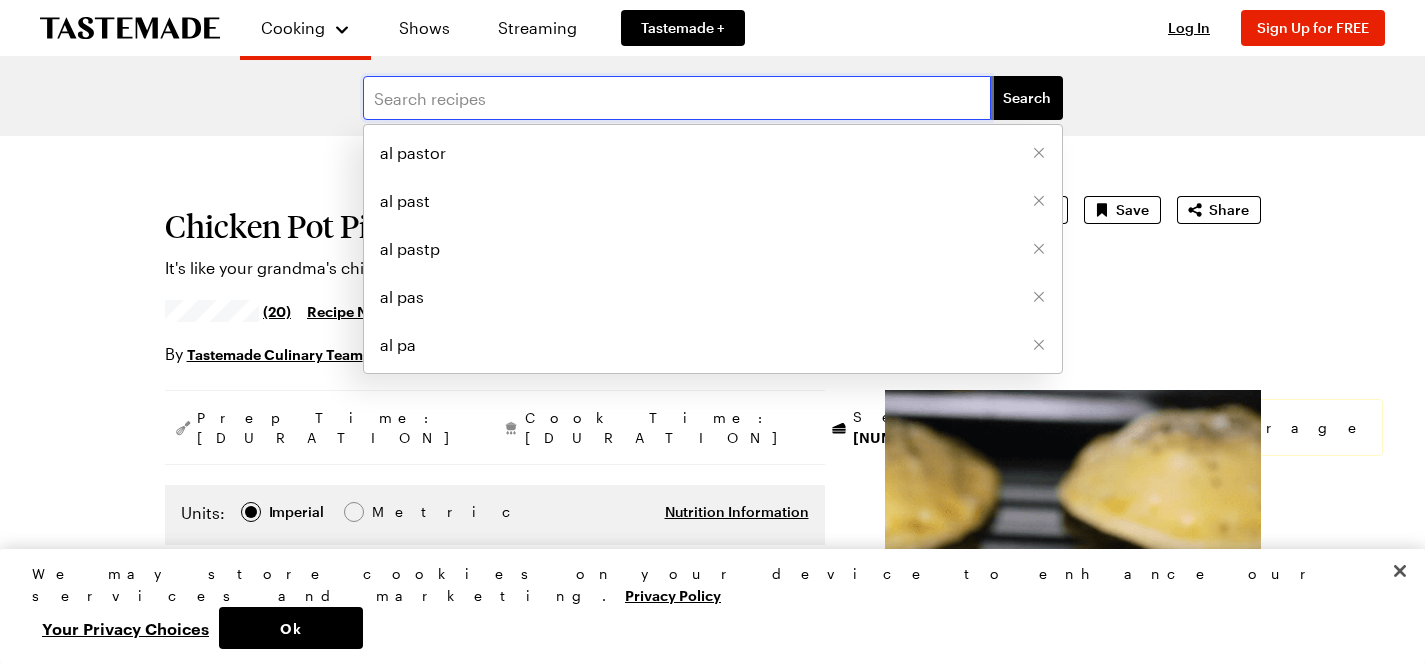 click at bounding box center (677, 98) 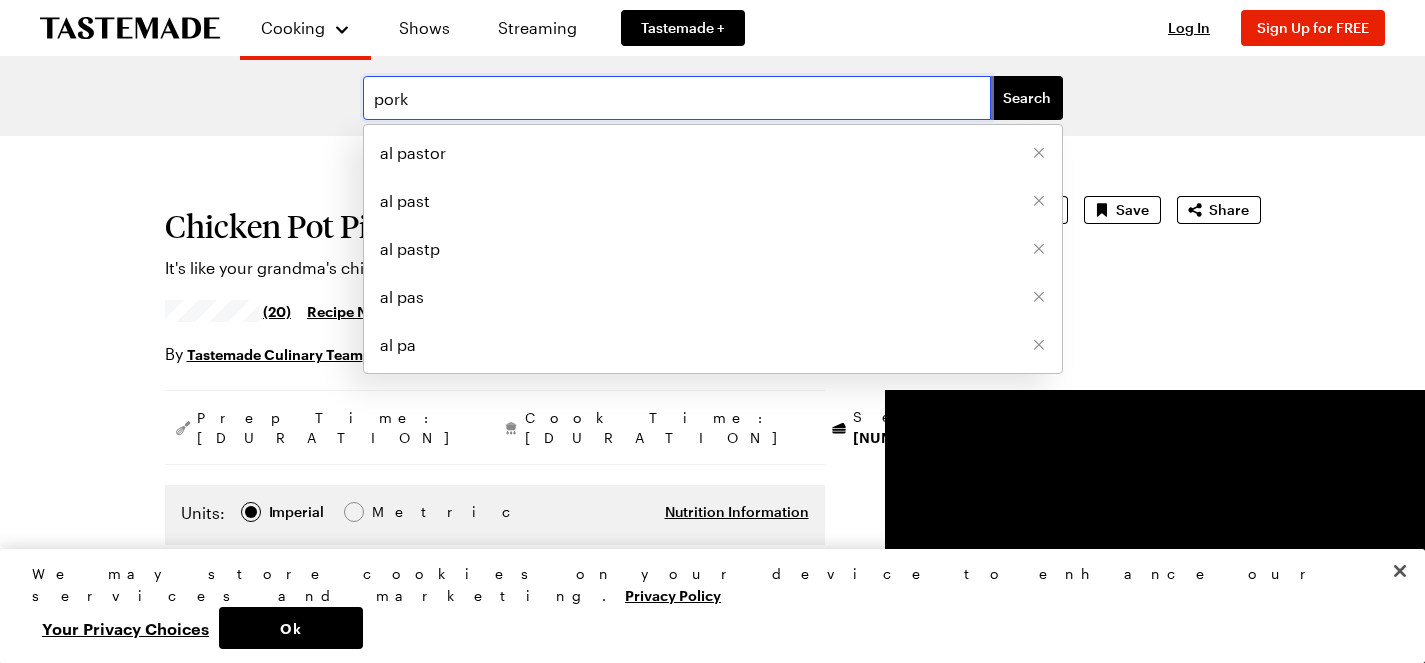 type on "pork" 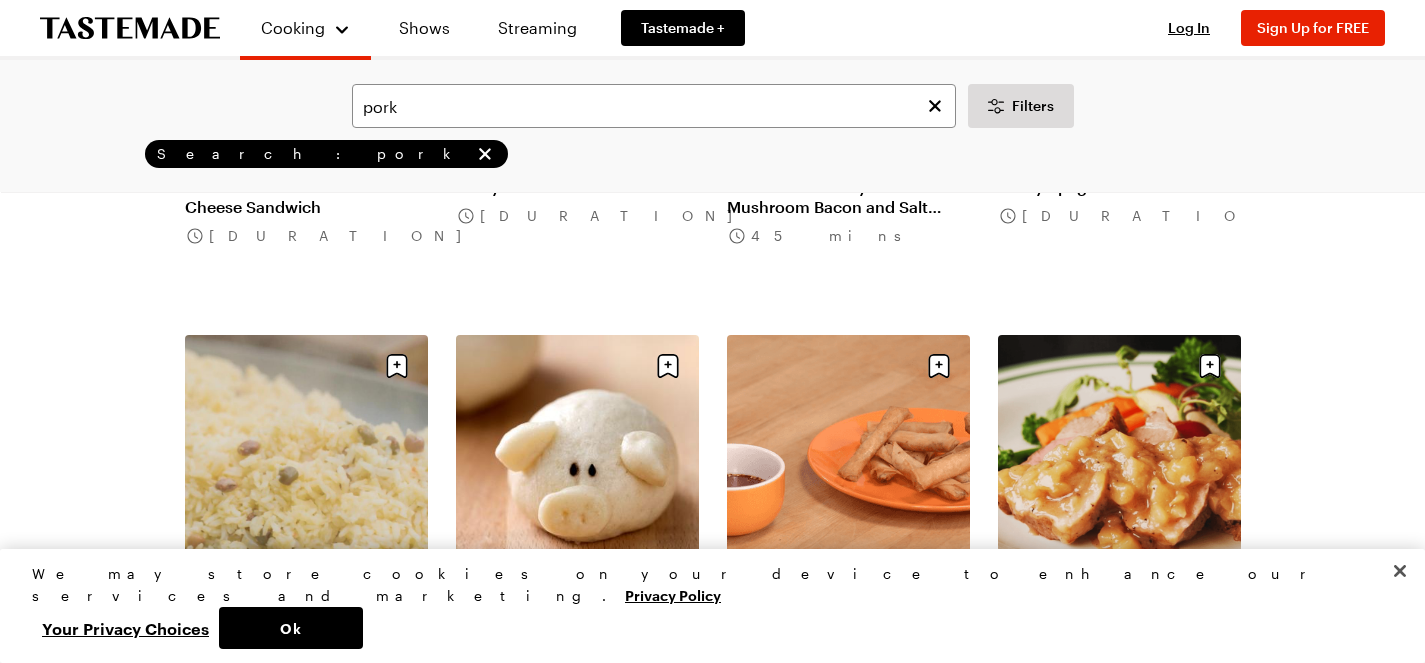 scroll, scrollTop: 3271, scrollLeft: 0, axis: vertical 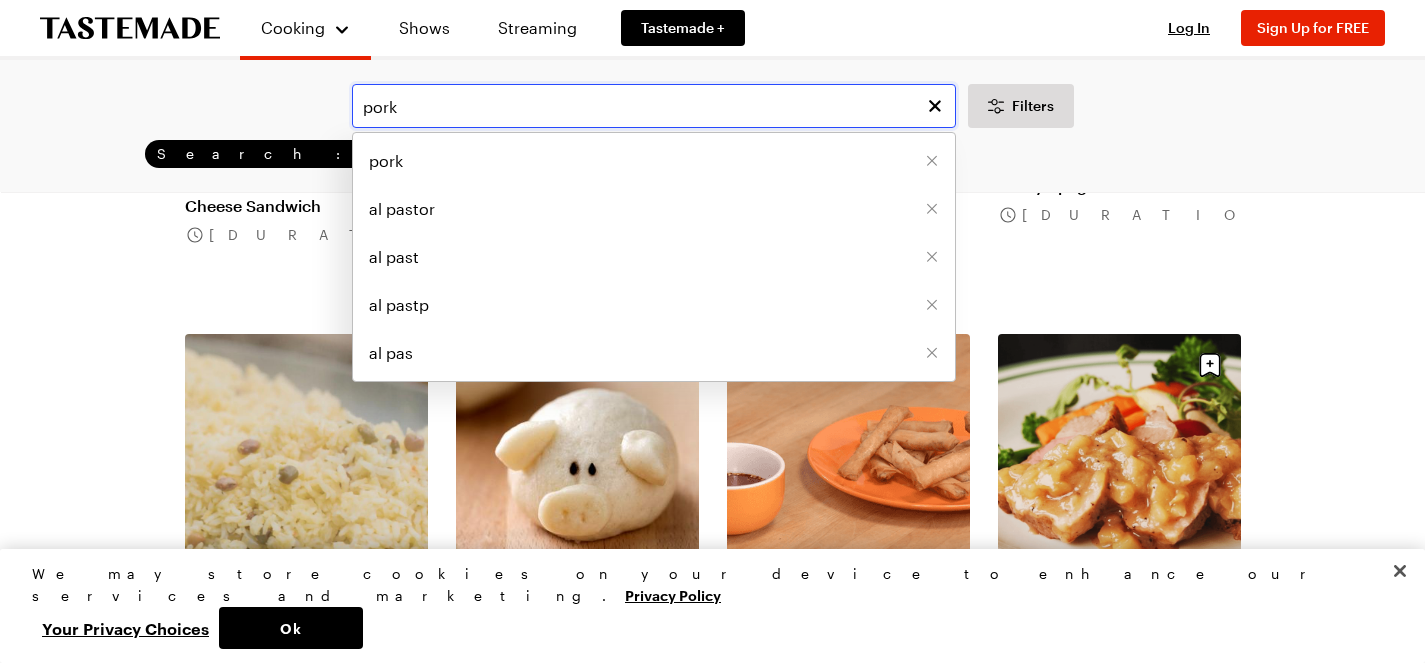 click on "pork" at bounding box center [654, 106] 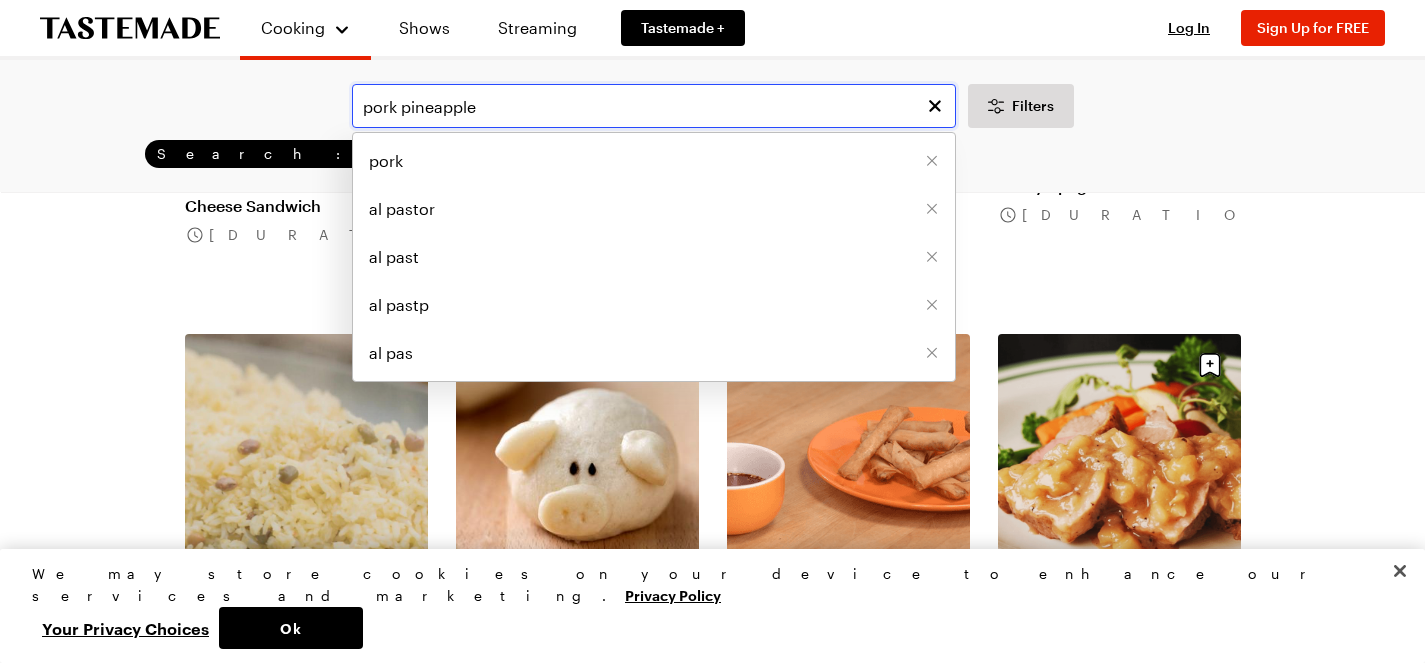 scroll, scrollTop: 0, scrollLeft: 0, axis: both 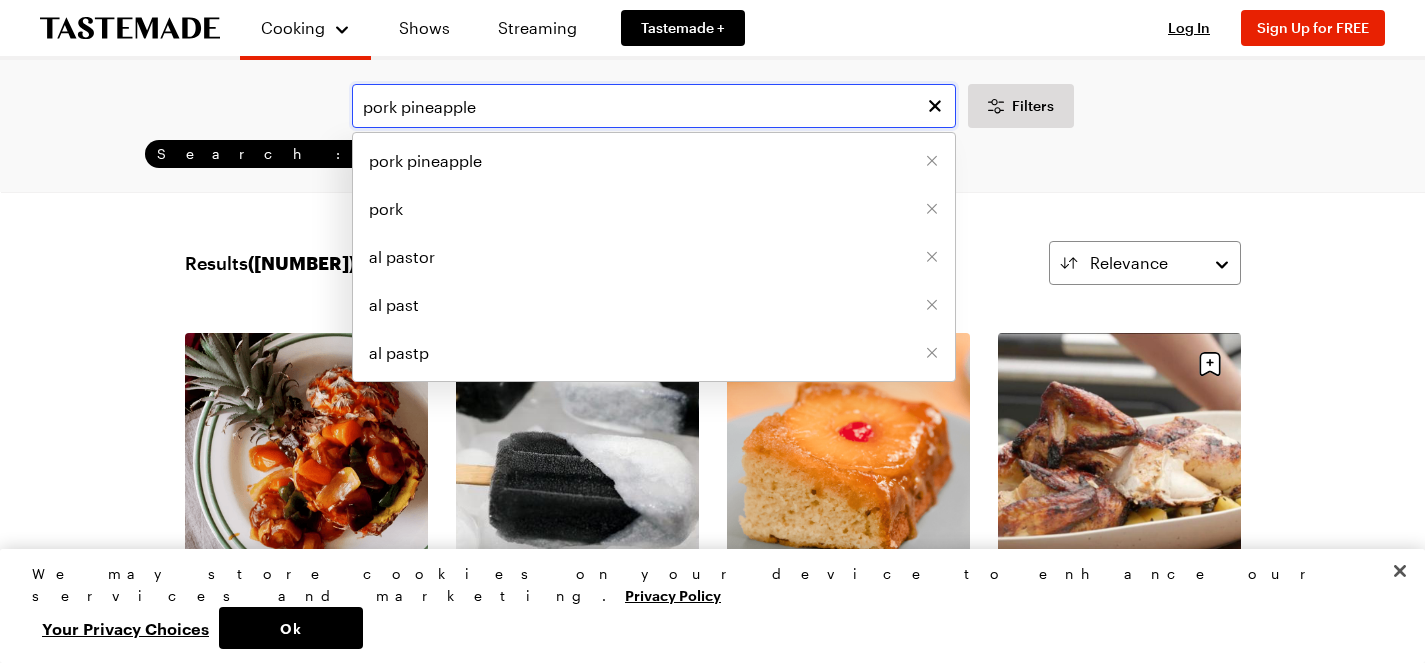 type on "pork pineapple" 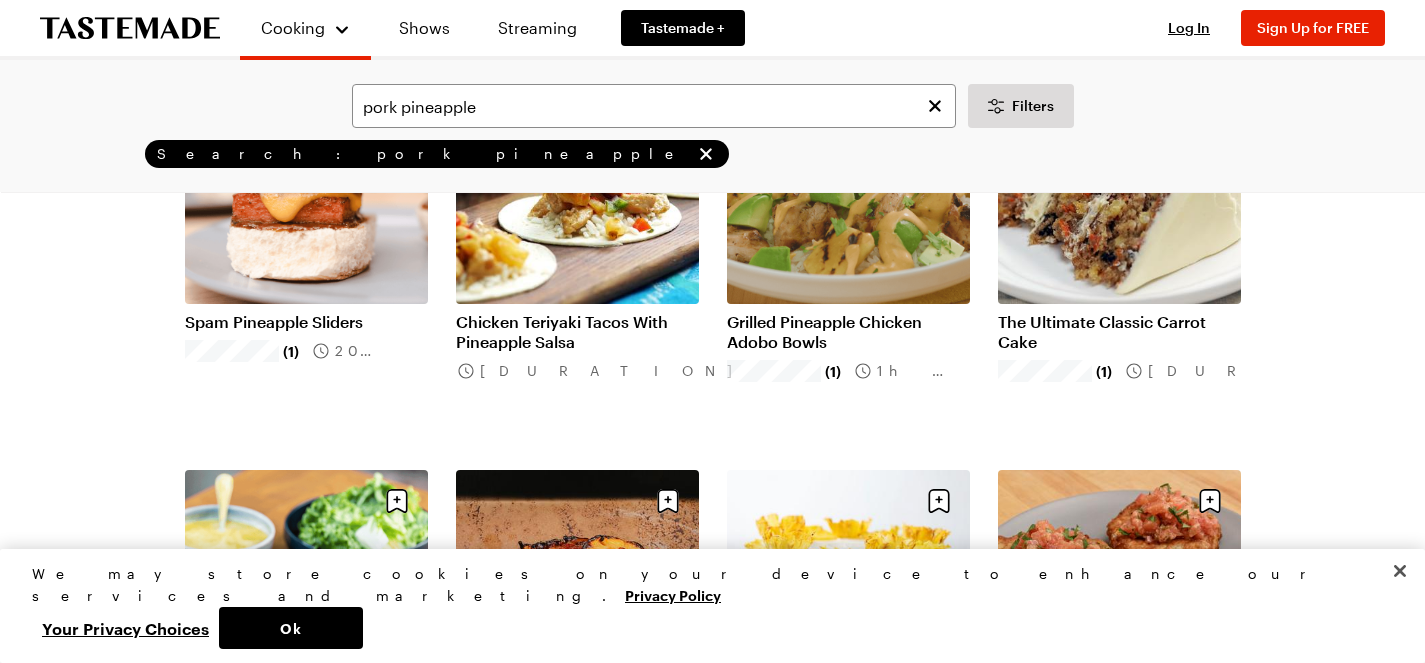 scroll, scrollTop: 0, scrollLeft: 3, axis: horizontal 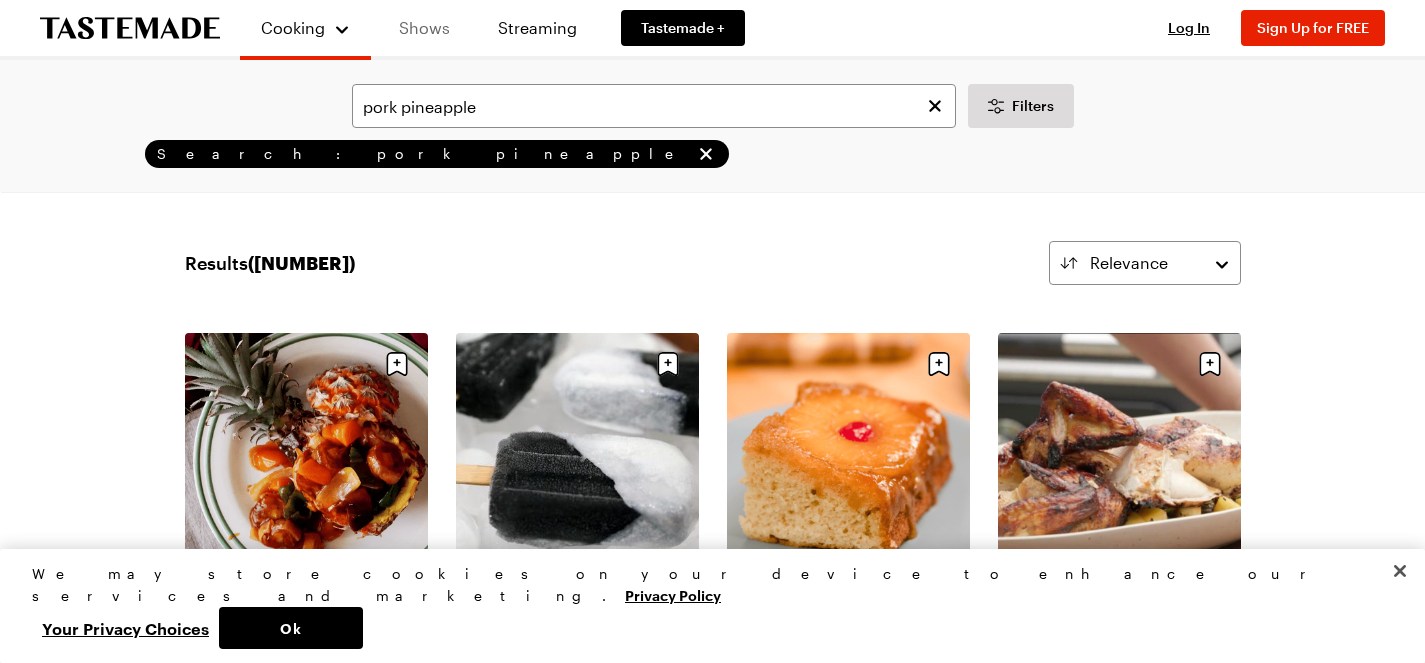 click on "Shows" at bounding box center [424, 28] 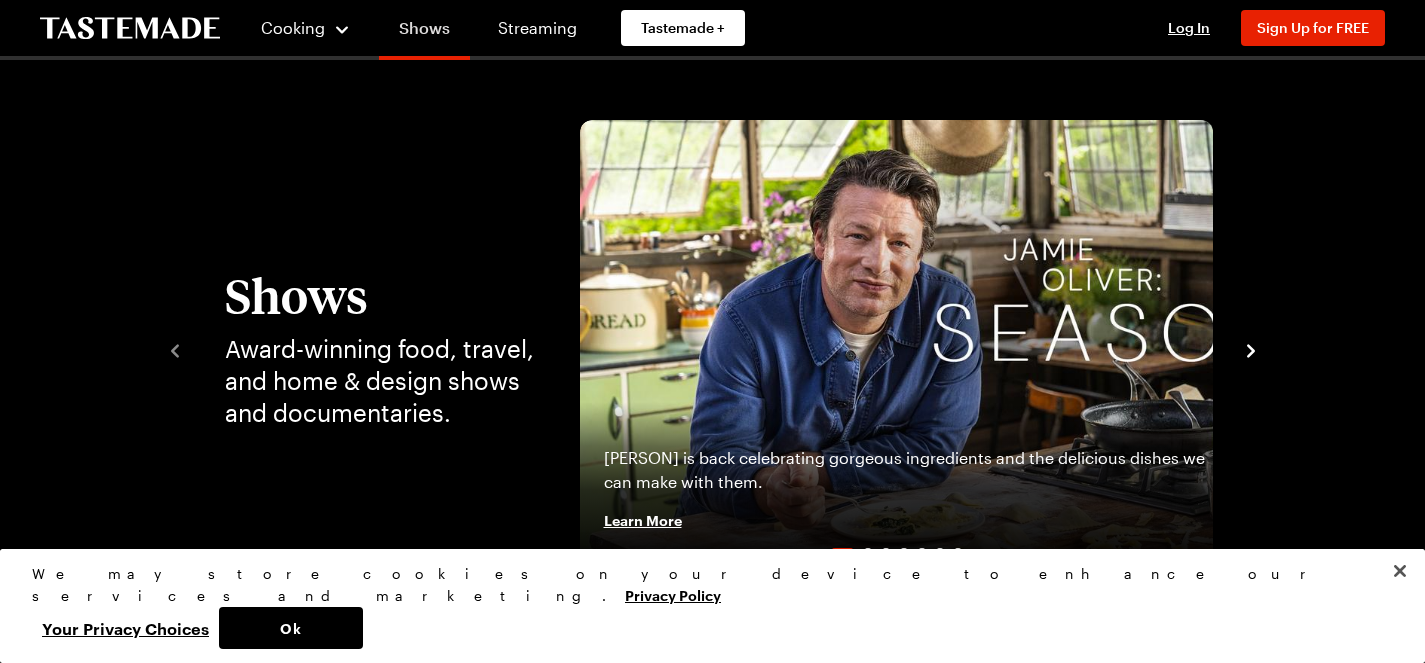 scroll, scrollTop: 0, scrollLeft: 0, axis: both 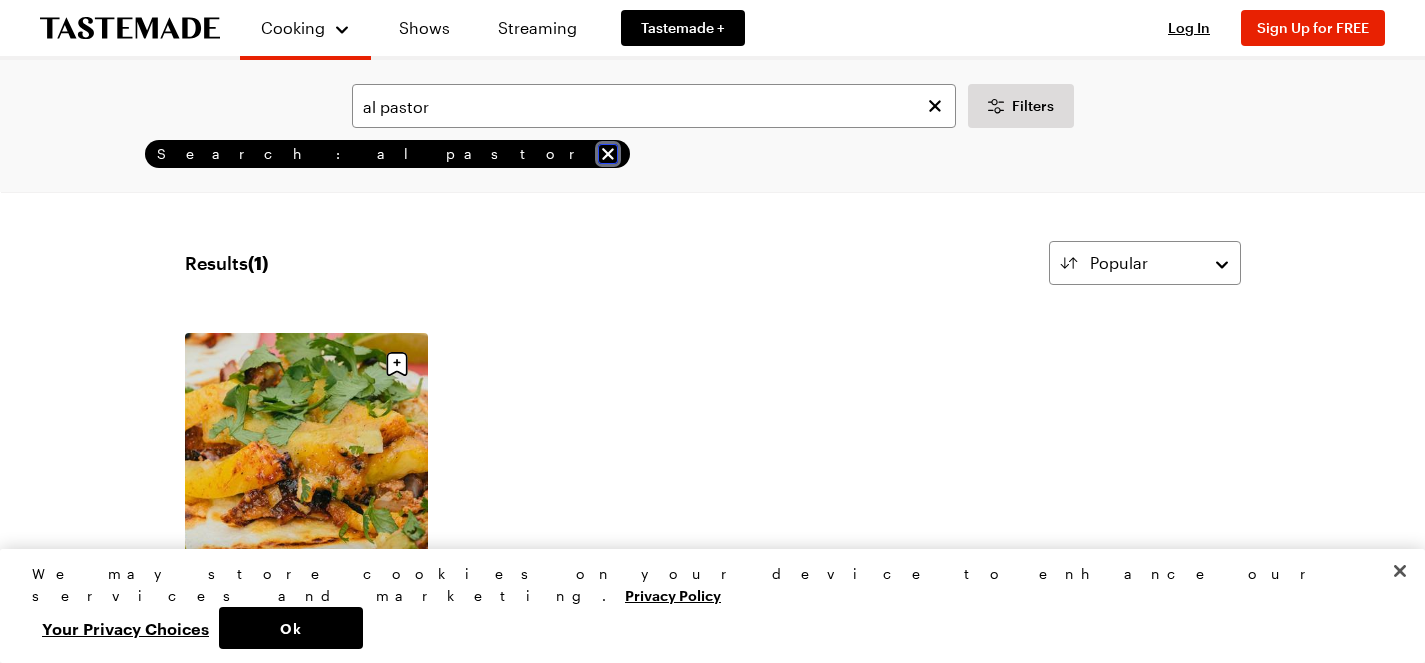 click 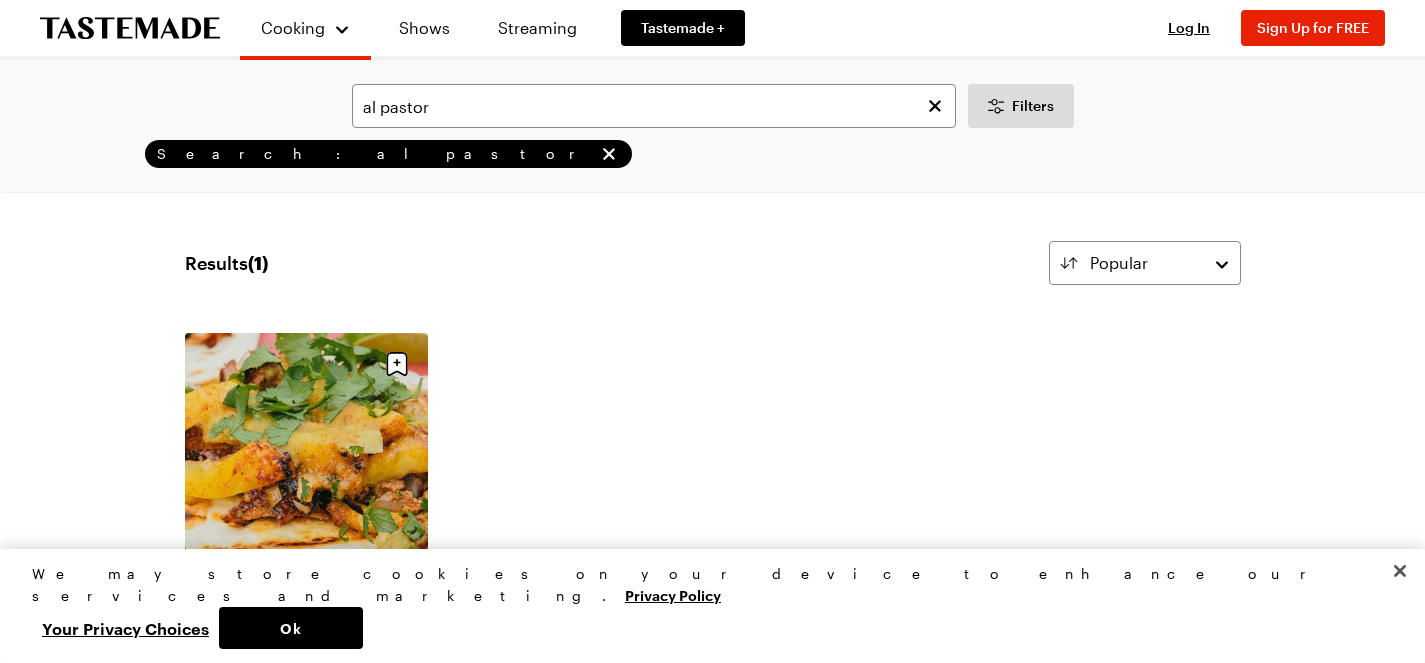 type 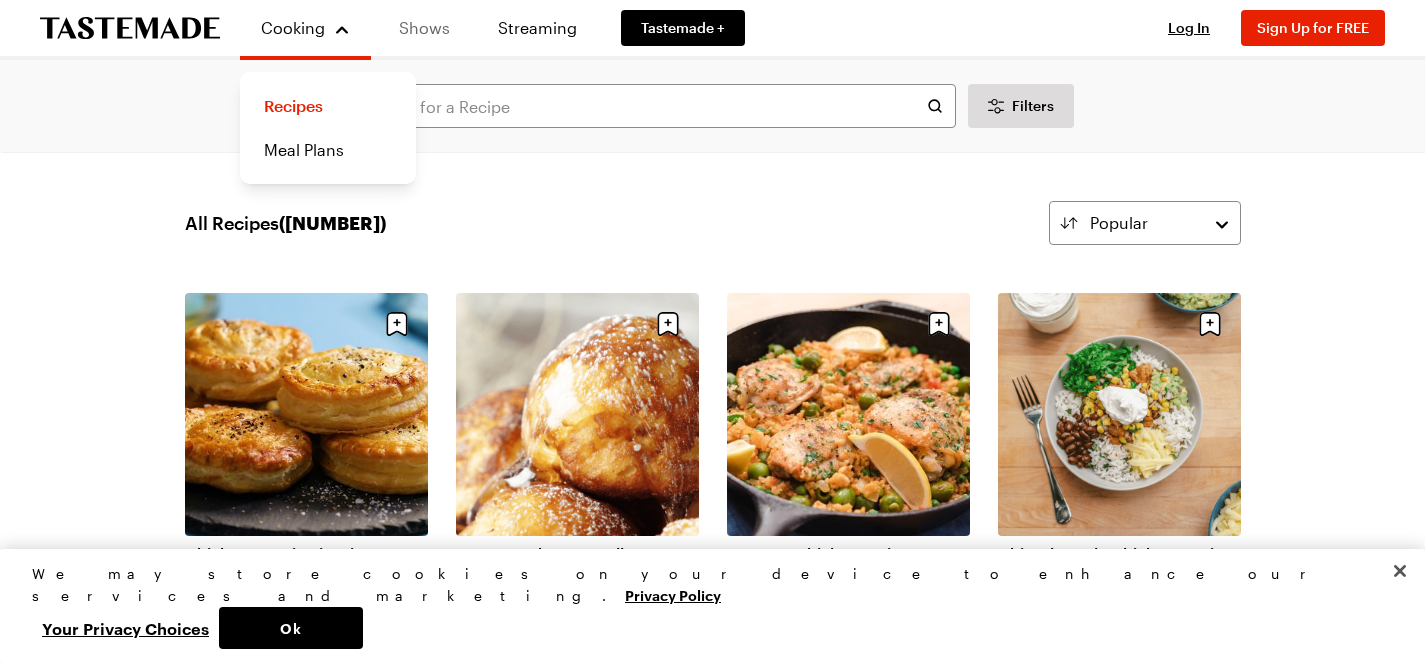 click on "Shows" at bounding box center [424, 28] 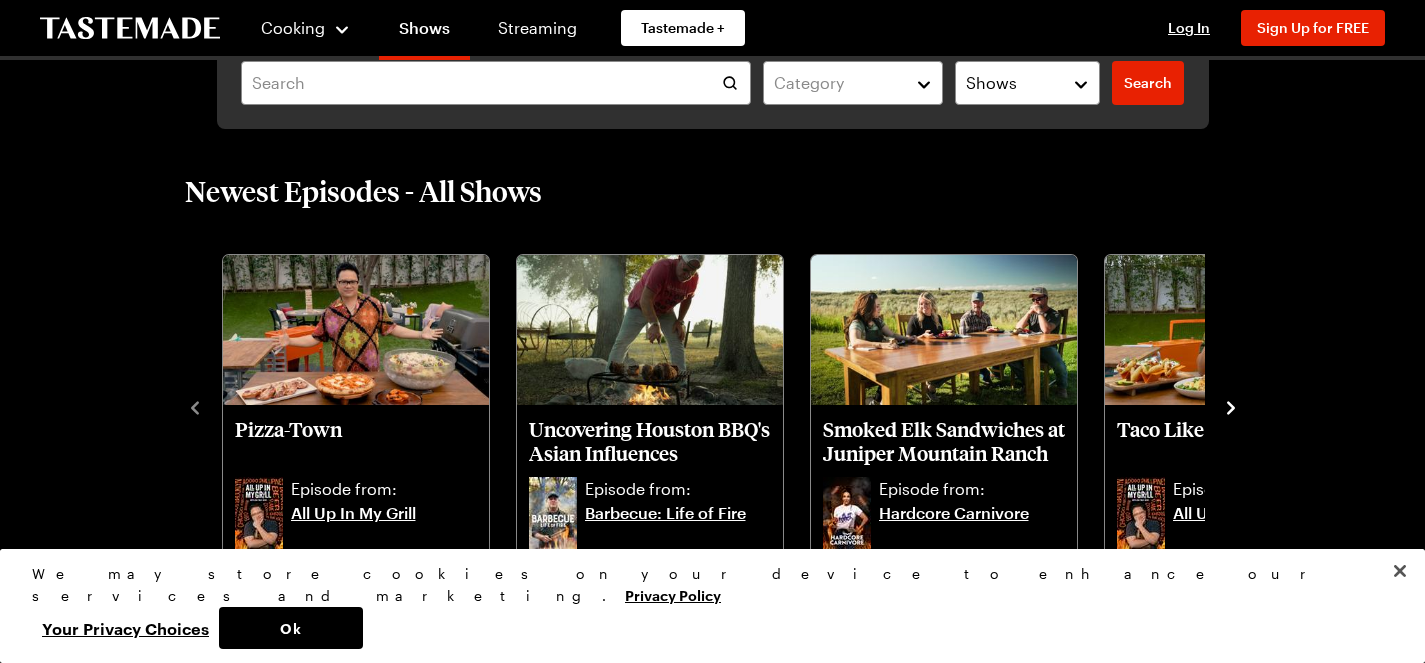 scroll, scrollTop: 545, scrollLeft: 0, axis: vertical 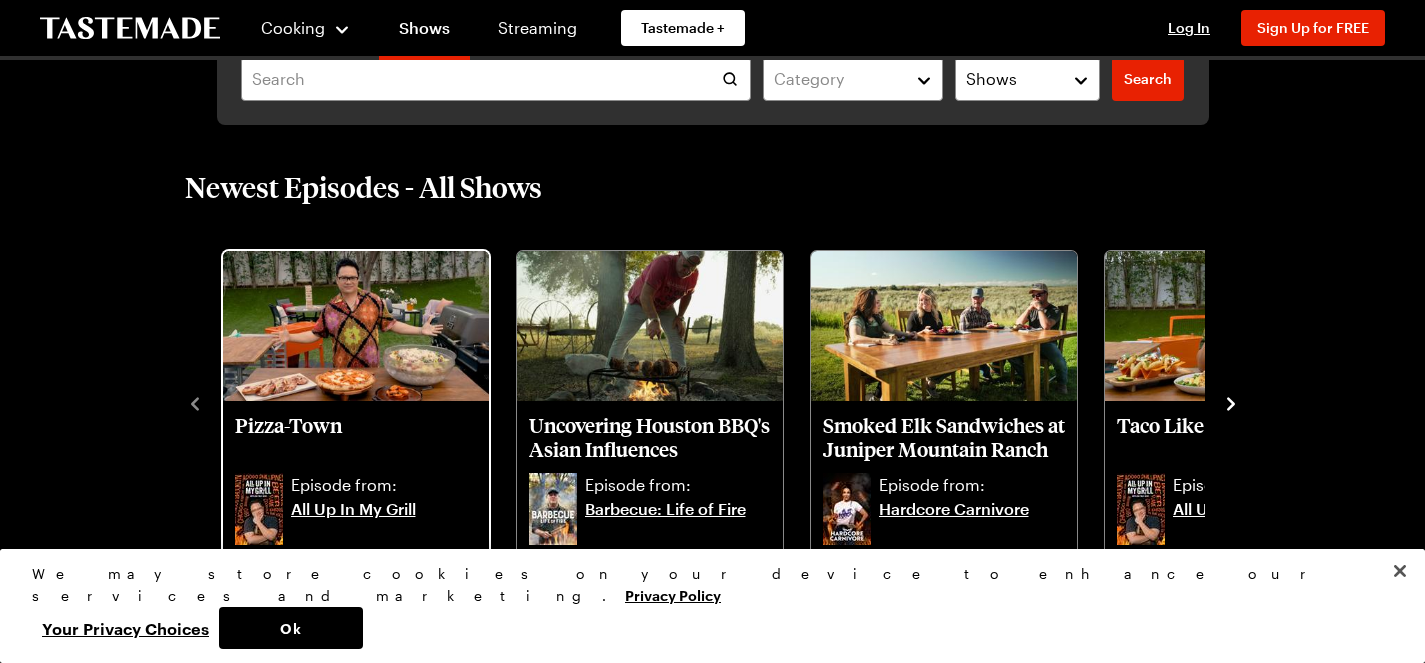 click on "All Up In My Grill" at bounding box center [384, 521] 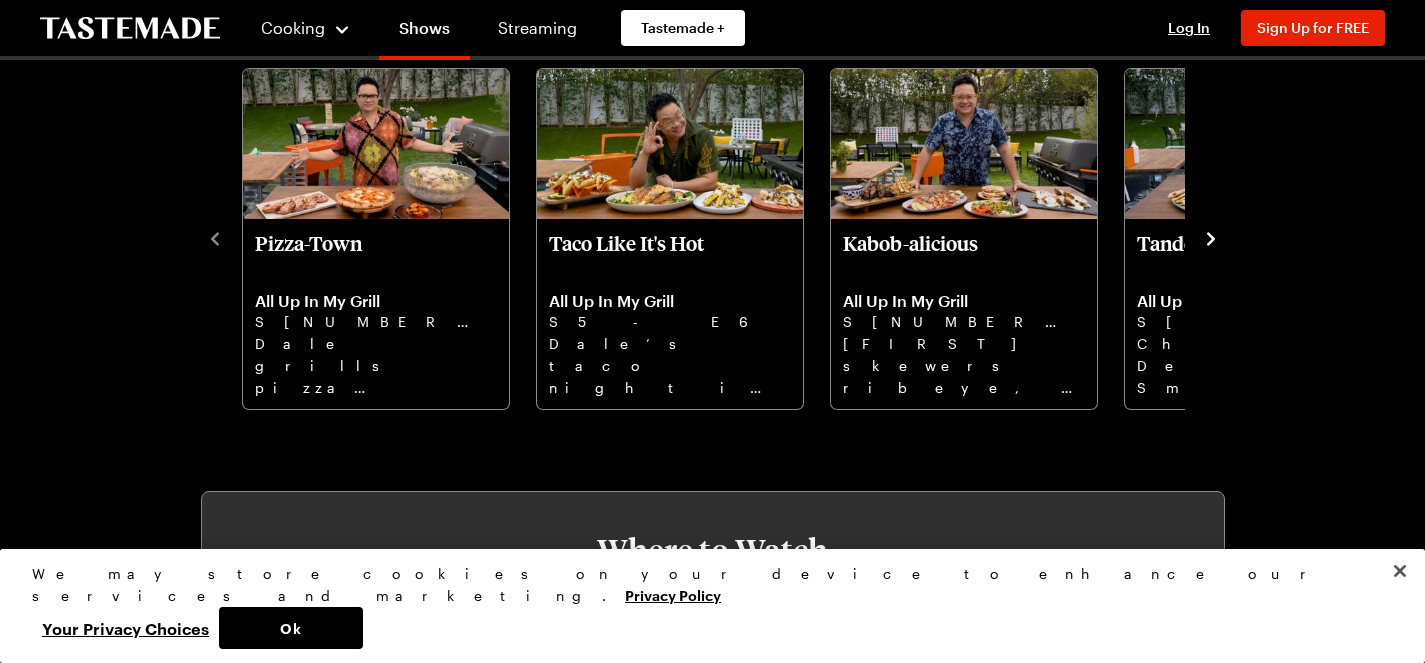 scroll, scrollTop: 647, scrollLeft: 0, axis: vertical 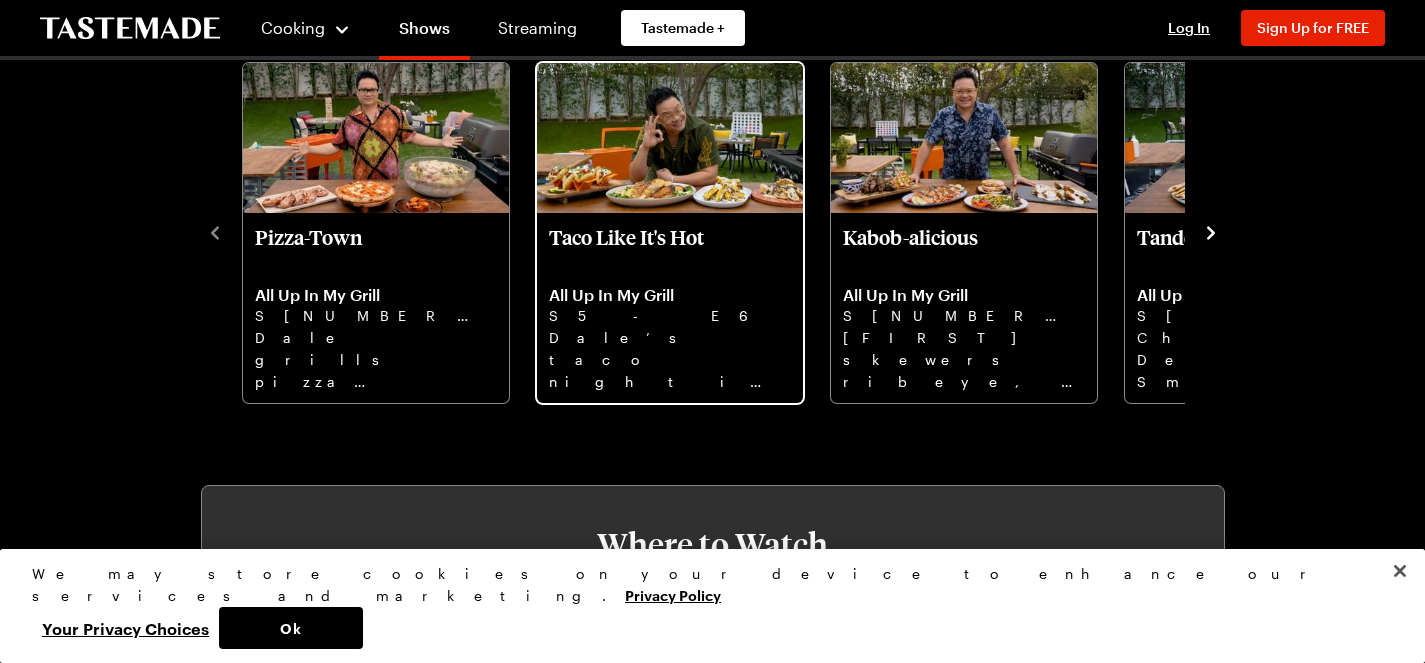 click on "Dale’s taco night is next-level: crispy corn ribs, grilled pepian chicken, sweet empanadas. Let's go!" at bounding box center (670, 359) 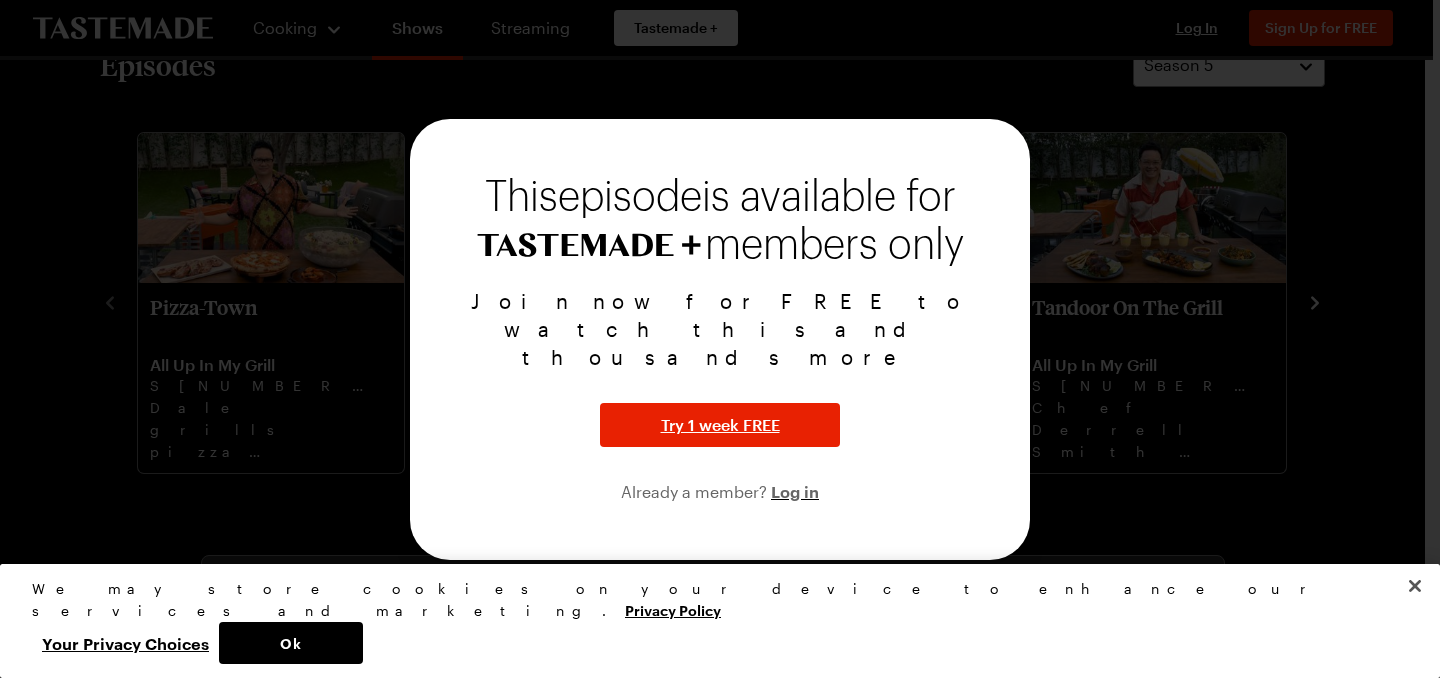 click at bounding box center [720, 339] 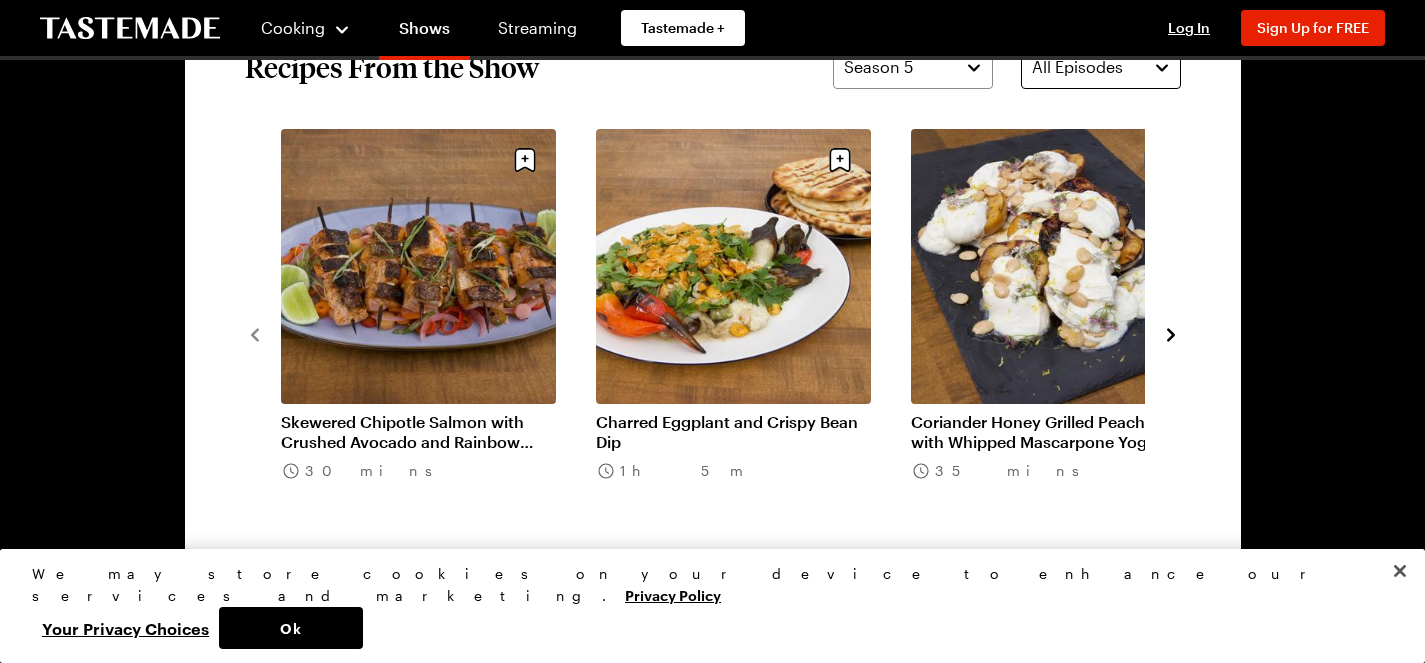 scroll, scrollTop: 1519, scrollLeft: 0, axis: vertical 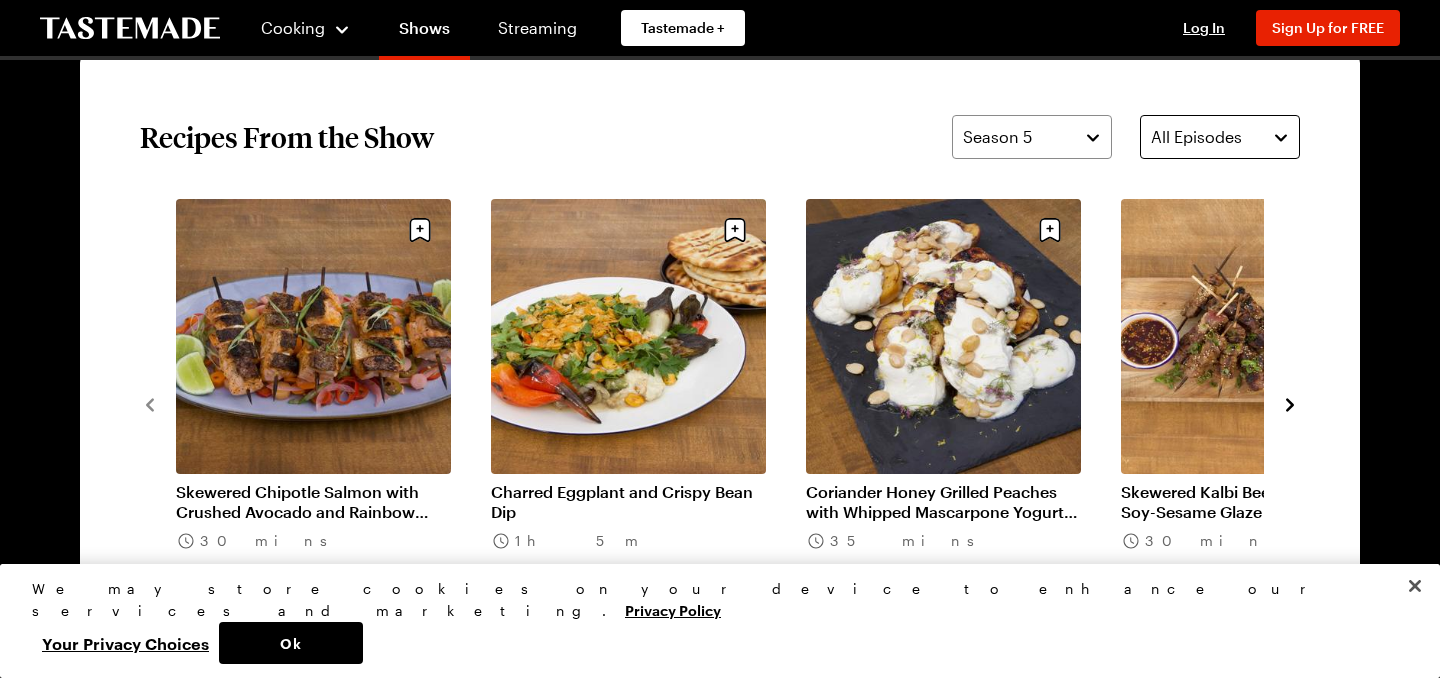 click on "All Episodes" at bounding box center (1205, 137) 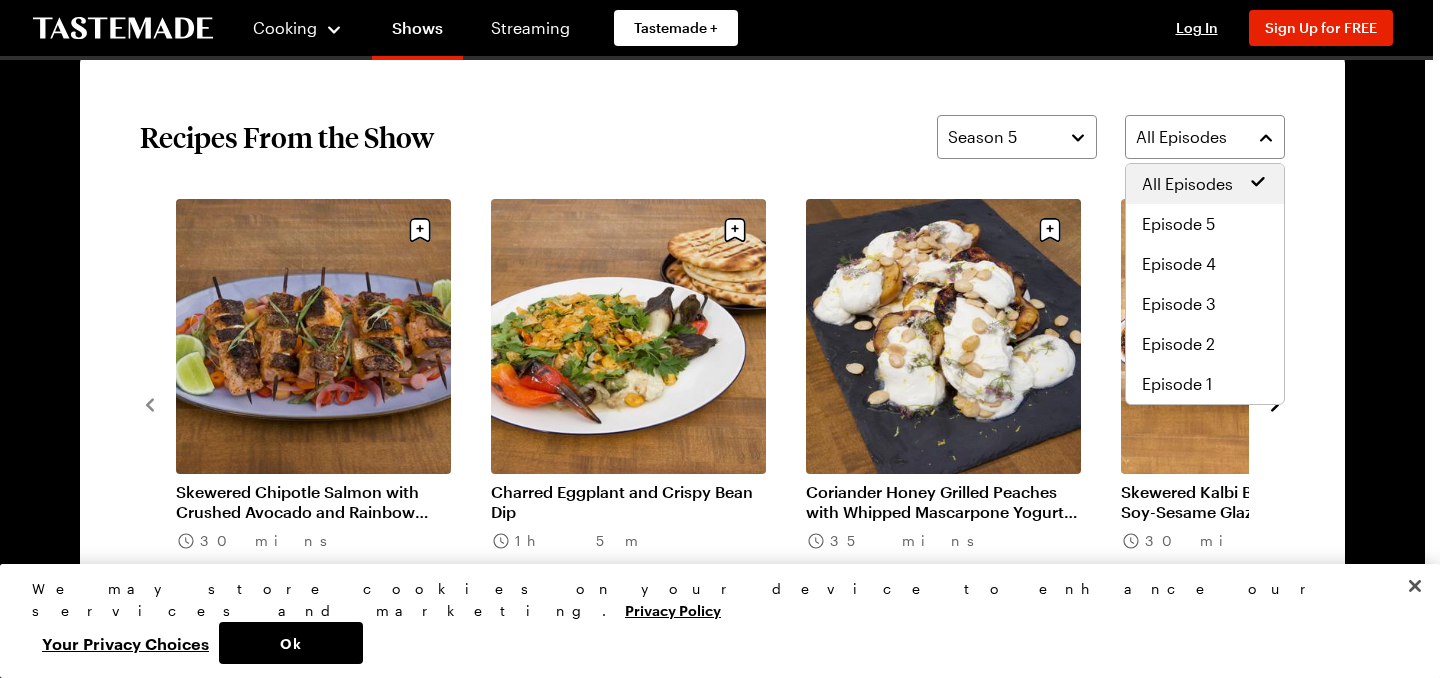 click on "Recipes From the Show Season 5 All Episodes Skewered Chipotle Salmon with Crushed Avocado and Rainbow Carrot Escabeche 30 mins Charred Eggplant and Crispy Bean Dip 1h 5m Coriander Honey Grilled Peaches with Whipped Mascarpone Yogurt and Toasted Marcona Almonds 35 mins Skewered Kalbi Beef Ribeye with Soy-Sesame Glaze and Crispy Rice Cakes 30 mins Tandoori Chicken Thighs with Grilled Roti and Tamarind Chutney 40 mins Tandoori Shrimp with Old Bay Yogurt and Lemon Chutney (1) 45 mins Carolina Reaper Chicken Wings 45 mins Fire and Ice NY Strip Steak with Pickled Cucumbers 1h 30m Grilled Chipotle Chile Texas Toast 25 mins Gochujang Pineapple Upside Down Skillet Cake 1h 10m Gooey Mac & Cheese Burger 1h 0m The Frenchy Burger 55 mins Mini Crispy Parmesan Truffle Tornadoes 33 mins Sweet Brioche Ice Cream Sandwiches 55 mins Wood Smoked Beef Short Ribs with Red Wine Vinegar Glaze and Pickled Onions 3h 20m Sweet & Smokey St. Louis Pork Ribs in Bacon Guava BBQ Sauce 3h 0m “Miami-Style” Baked Beans 1h 15m 30 mins" at bounding box center [712, 403] 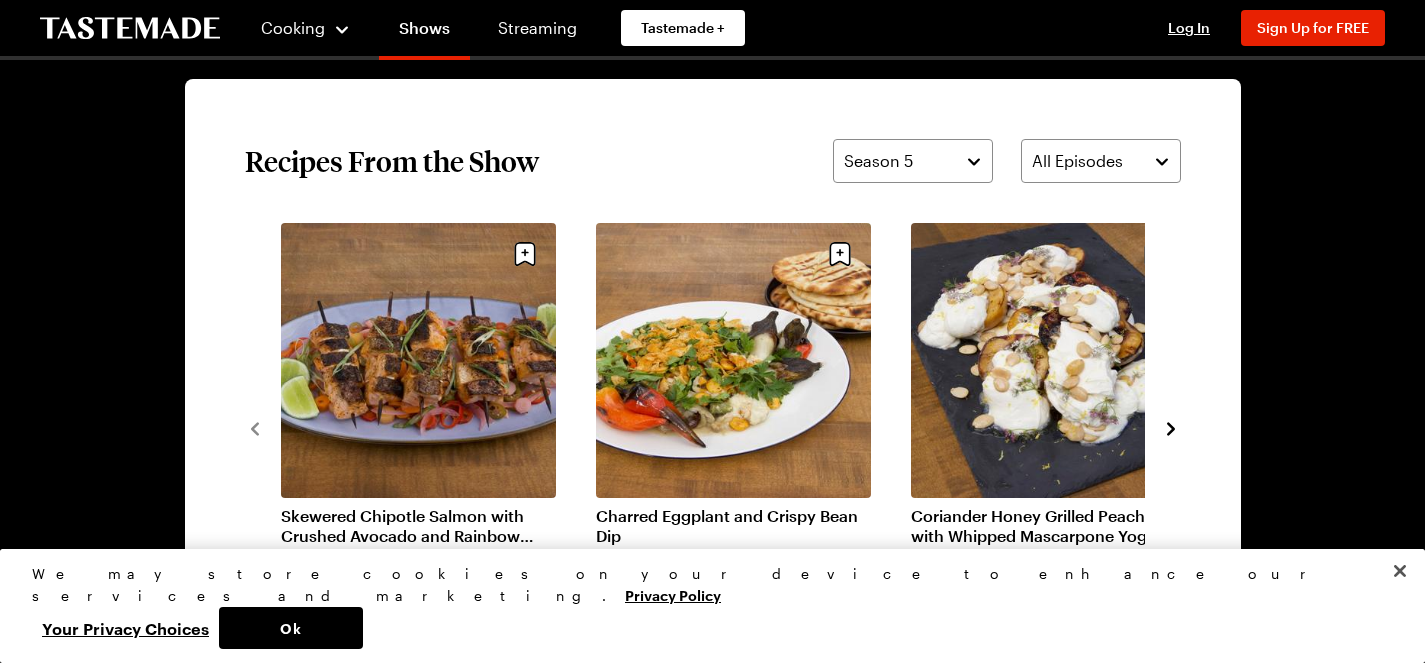 scroll, scrollTop: 1428, scrollLeft: 0, axis: vertical 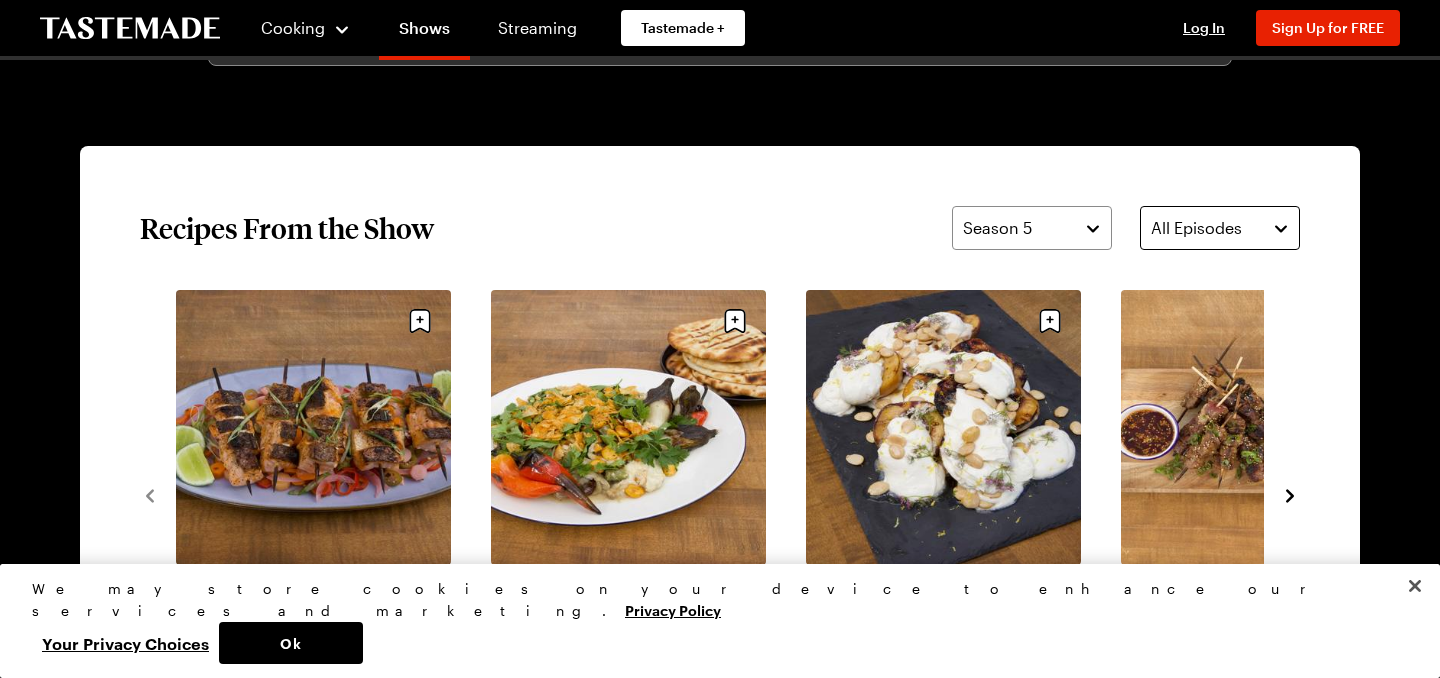 click on "All Episodes" at bounding box center (1196, 228) 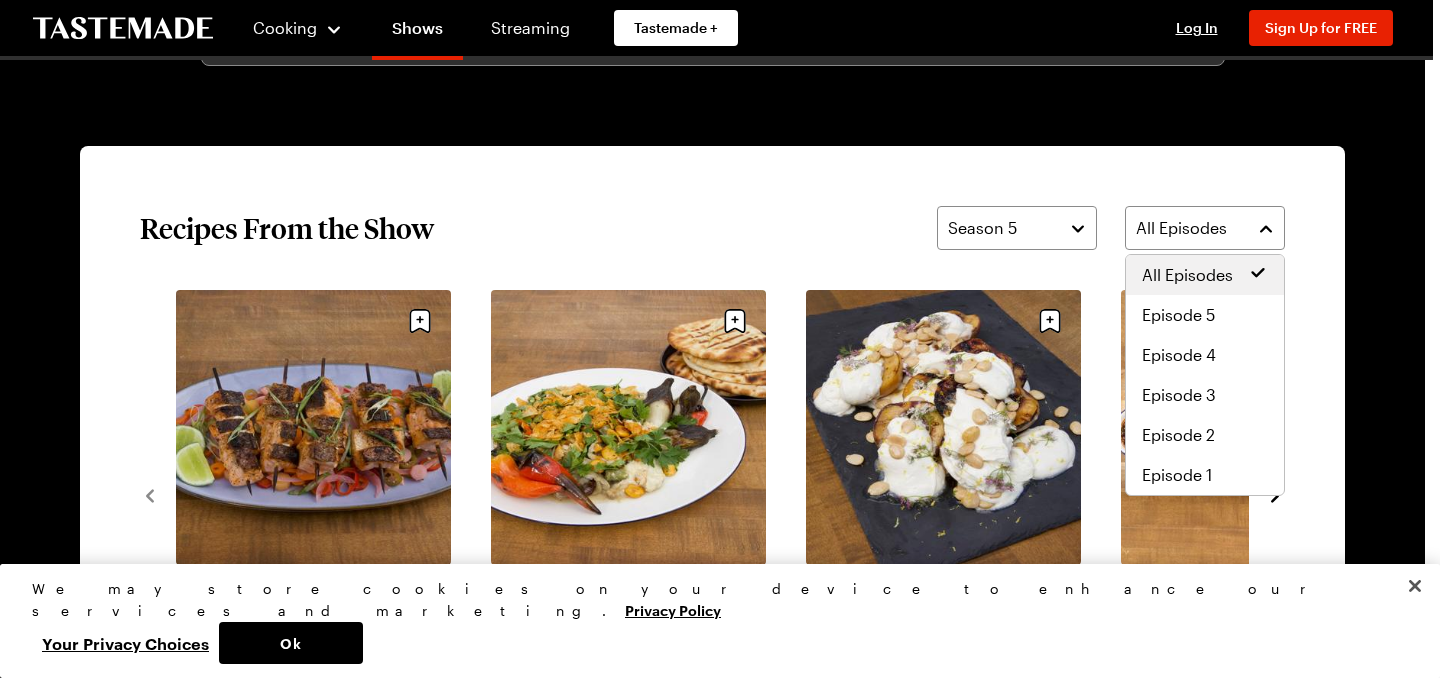click on "Recipes From the Show Season 5 All Episodes Skewered Chipotle Salmon with Crushed Avocado and Rainbow Carrot Escabeche 30 mins Charred Eggplant and Crispy Bean Dip 1h 5m Coriander Honey Grilled Peaches with Whipped Mascarpone Yogurt and Toasted Marcona Almonds 35 mins Skewered Kalbi Beef Ribeye with Soy-Sesame Glaze and Crispy Rice Cakes 30 mins Tandoori Chicken Thighs with Grilled Roti and Tamarind Chutney 40 mins Tandoori Shrimp with Old Bay Yogurt and Lemon Chutney (1) 45 mins Carolina Reaper Chicken Wings 45 mins Fire and Ice NY Strip Steak with Pickled Cucumbers 1h 30m Grilled Chipotle Chile Texas Toast 25 mins Gochujang Pineapple Upside Down Skillet Cake 1h 10m Gooey Mac & Cheese Burger 1h 0m The Frenchy Burger 55 mins Mini Crispy Parmesan Truffle Tornadoes 33 mins Sweet Brioche Ice Cream Sandwiches 55 mins Wood Smoked Beef Short Ribs with Red Wine Vinegar Glaze and Pickled Onions 3h 20m Sweet & Smokey St. Louis Pork Ribs in Bacon Guava BBQ Sauce 3h 0m “Miami-Style” Baked Beans 1h 15m 30 mins" at bounding box center [712, 494] 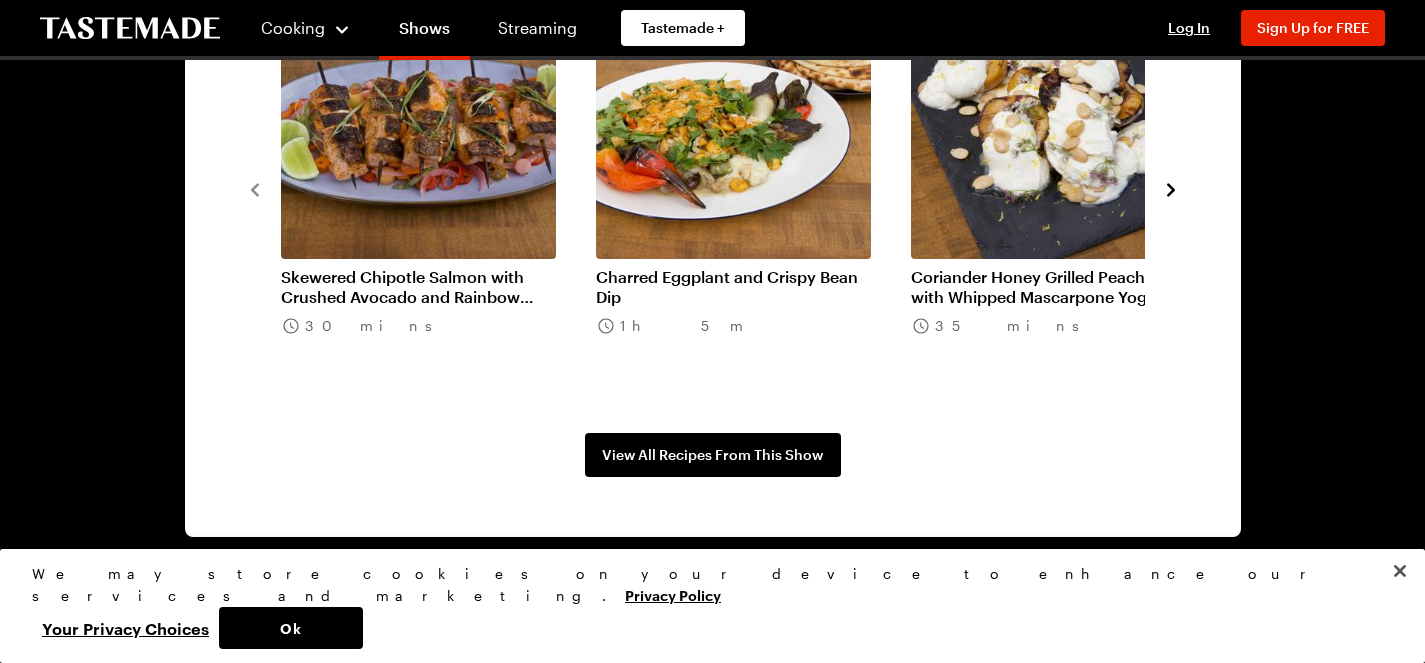 scroll, scrollTop: 1677, scrollLeft: 0, axis: vertical 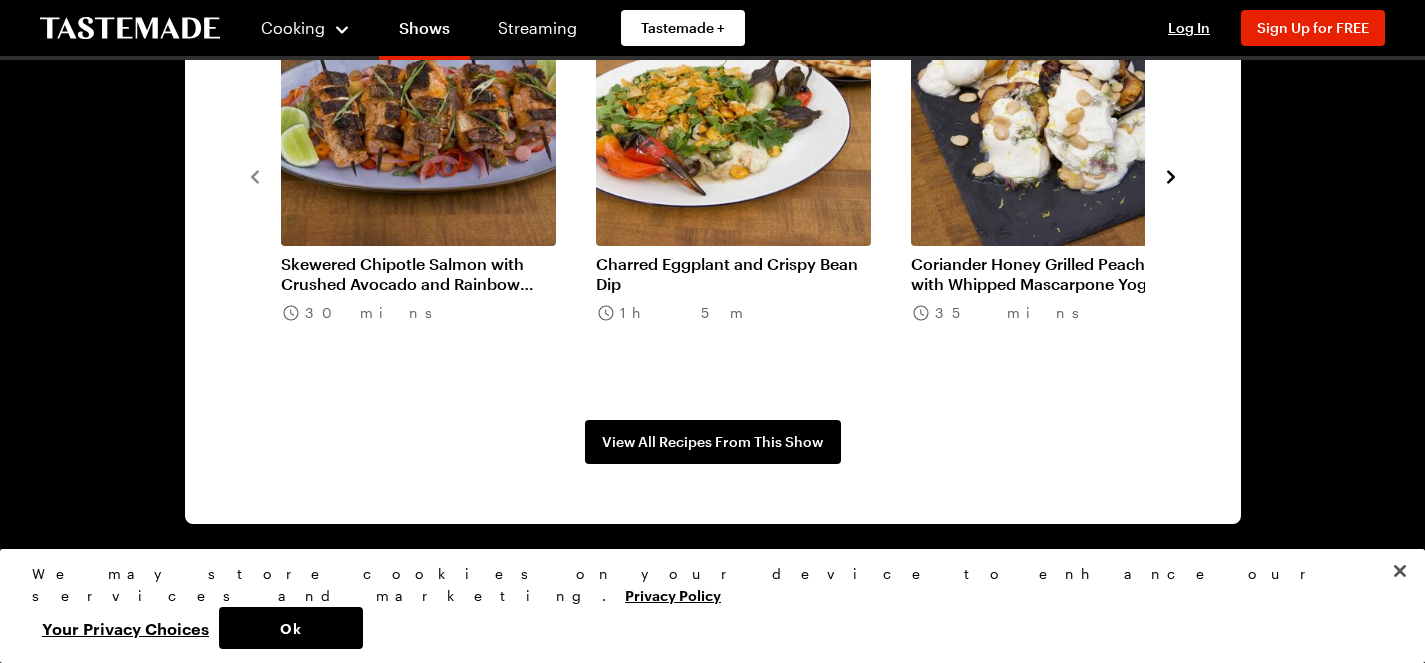 click 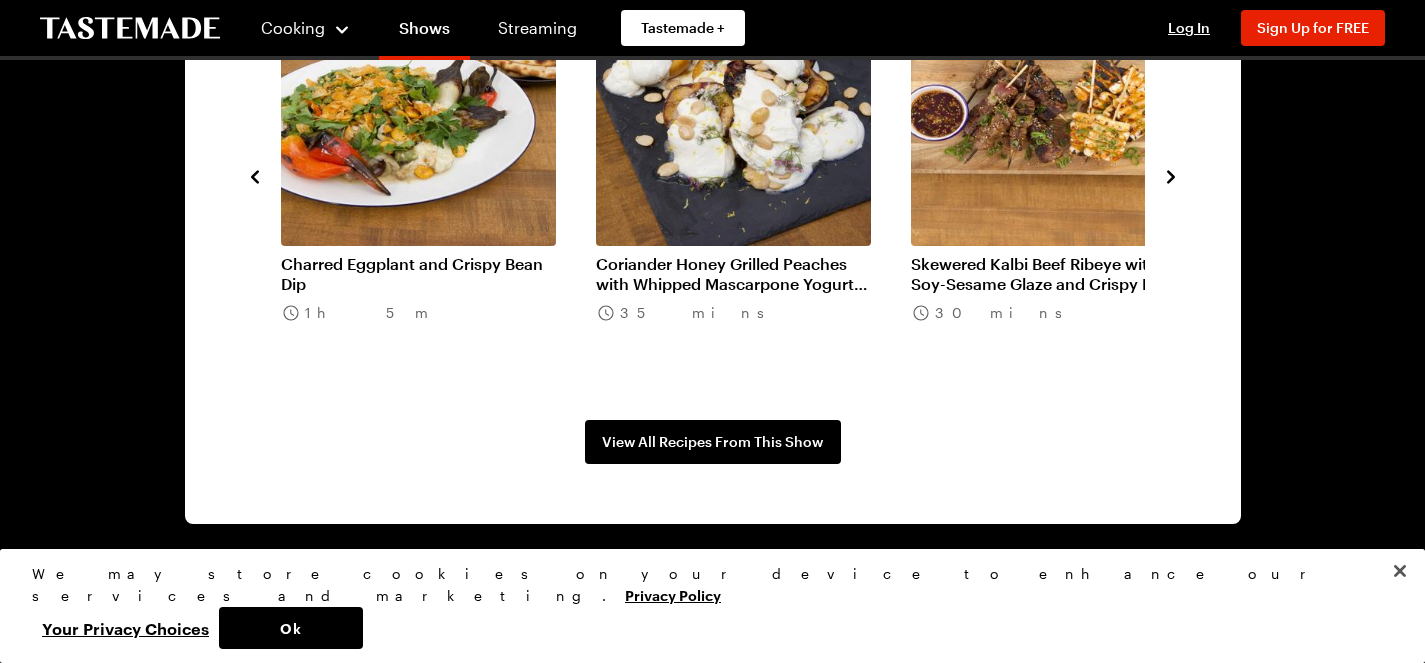 click 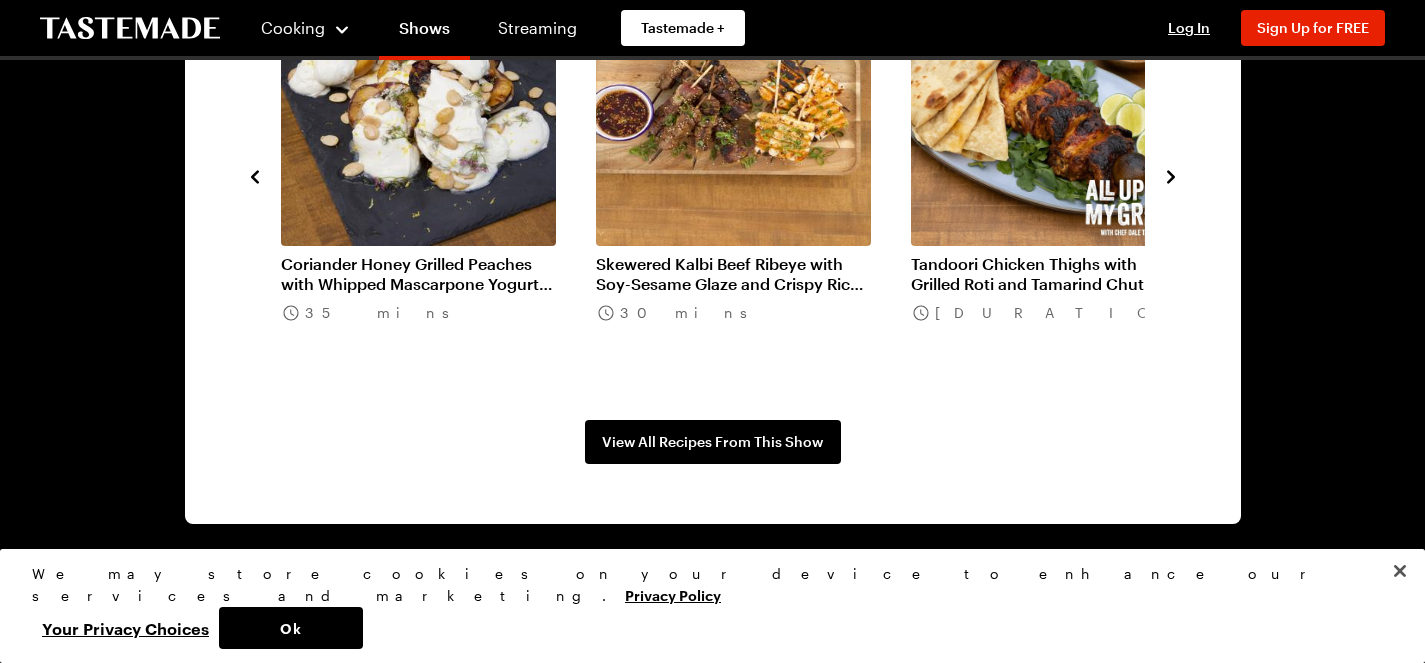 click 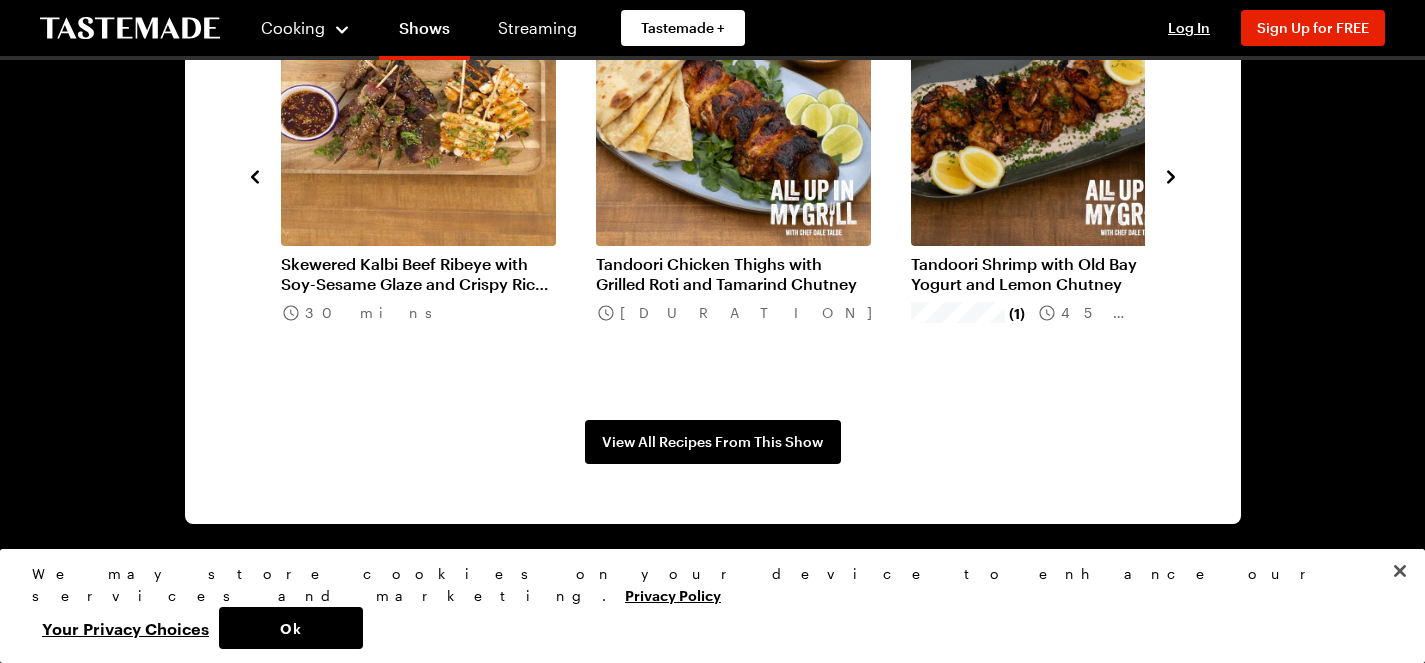 click 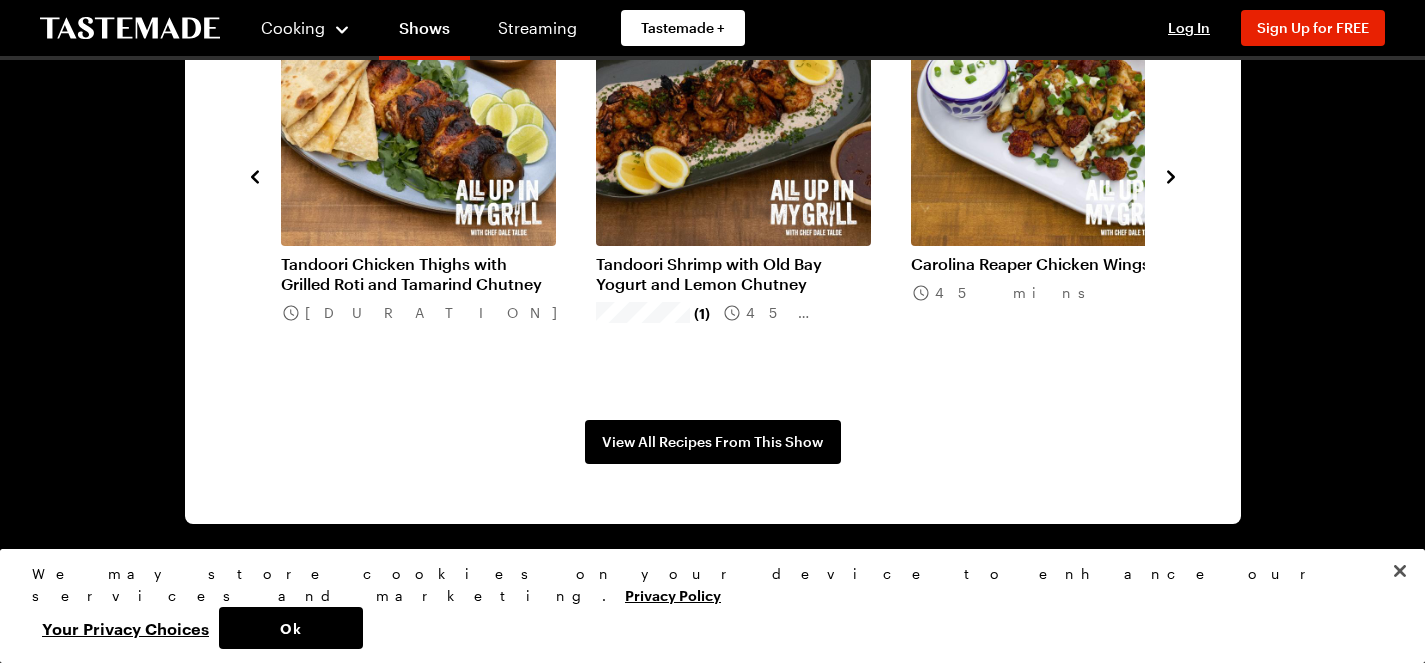 click 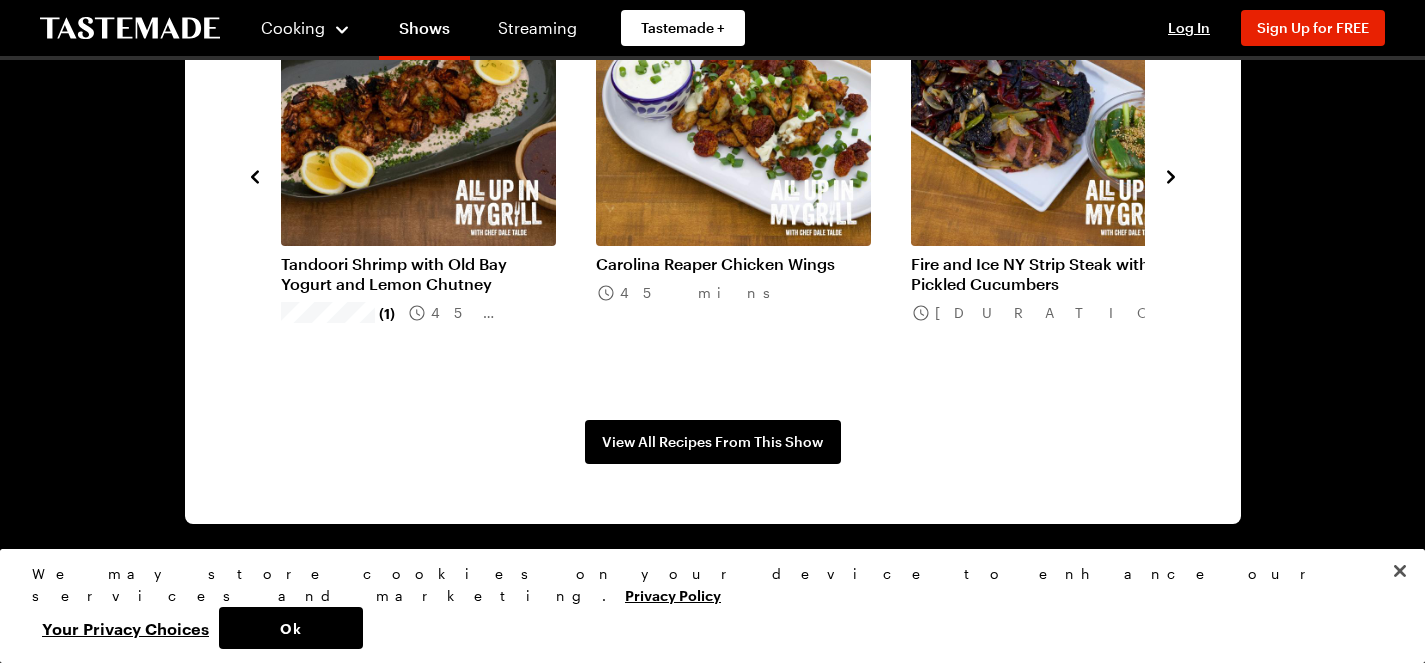 click 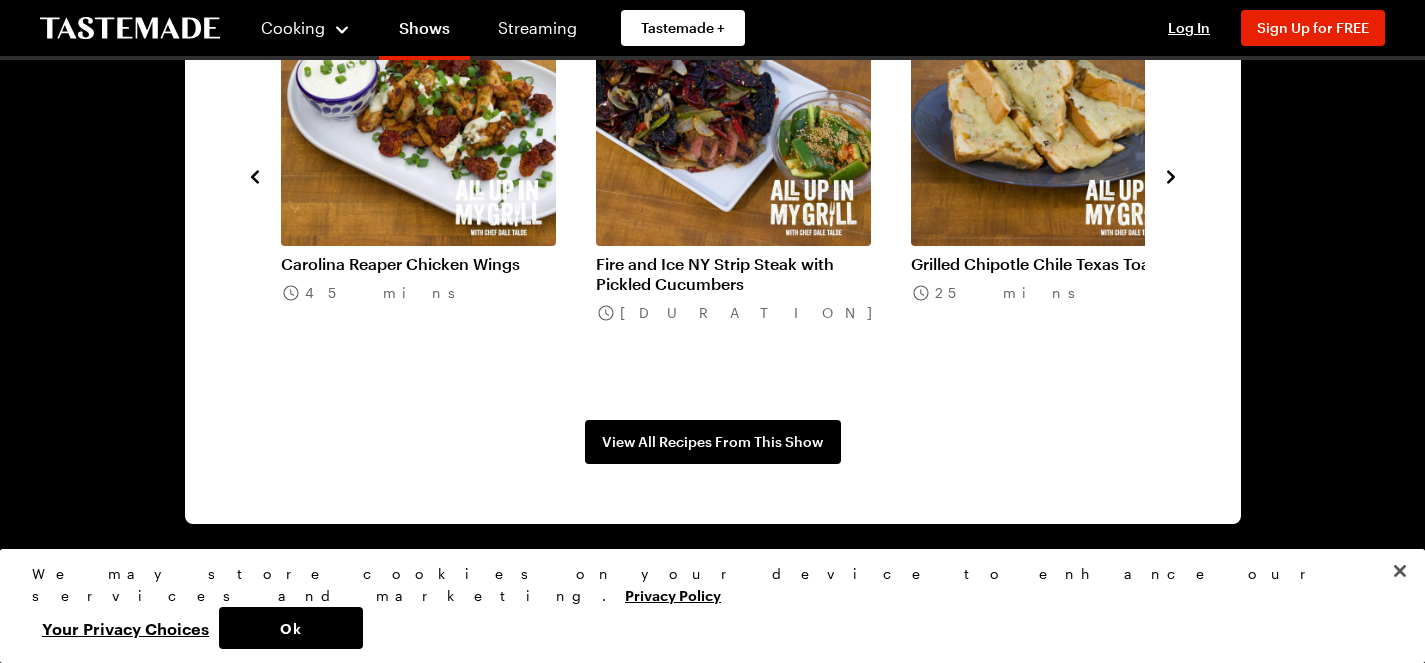 click 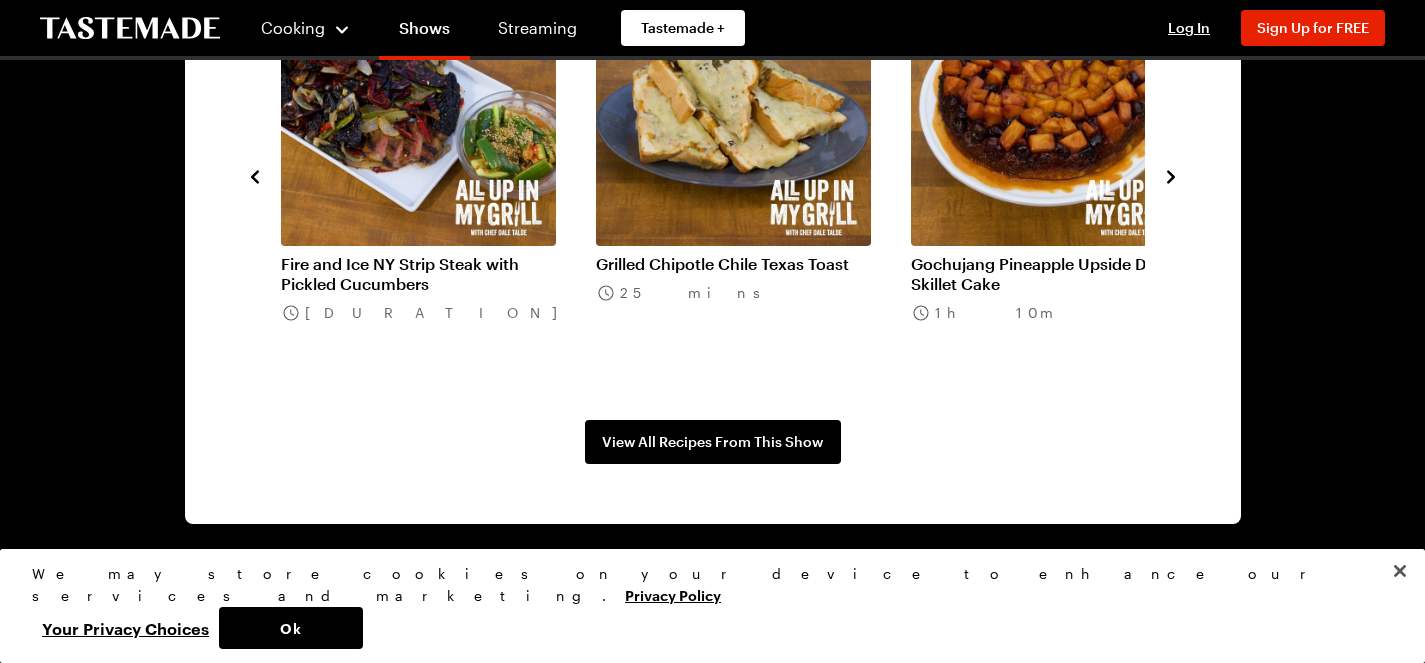 click 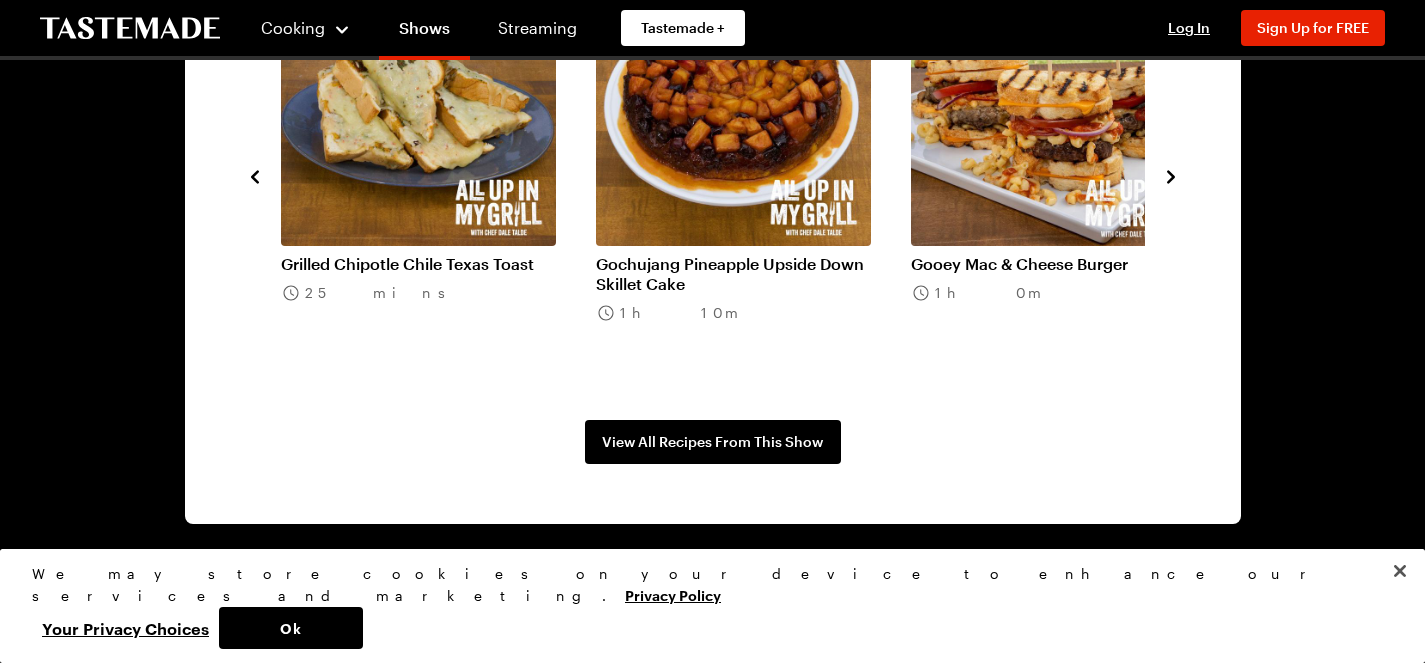 click 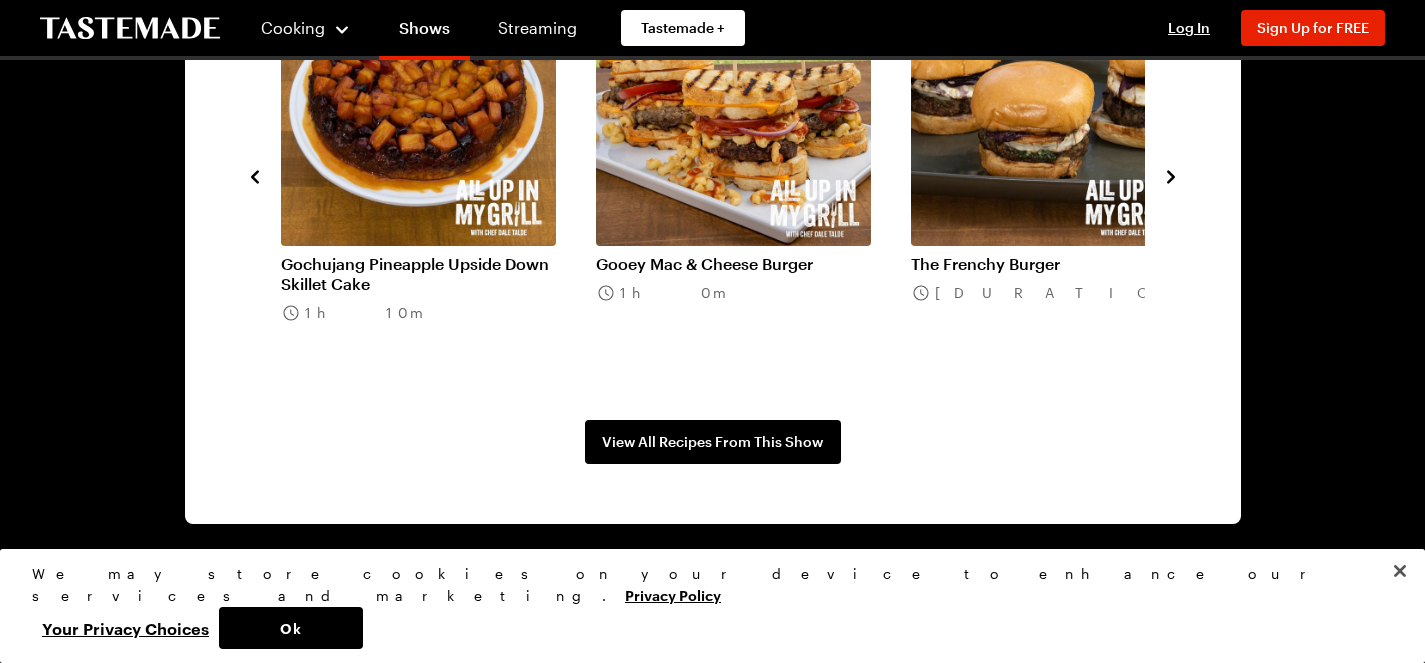 click 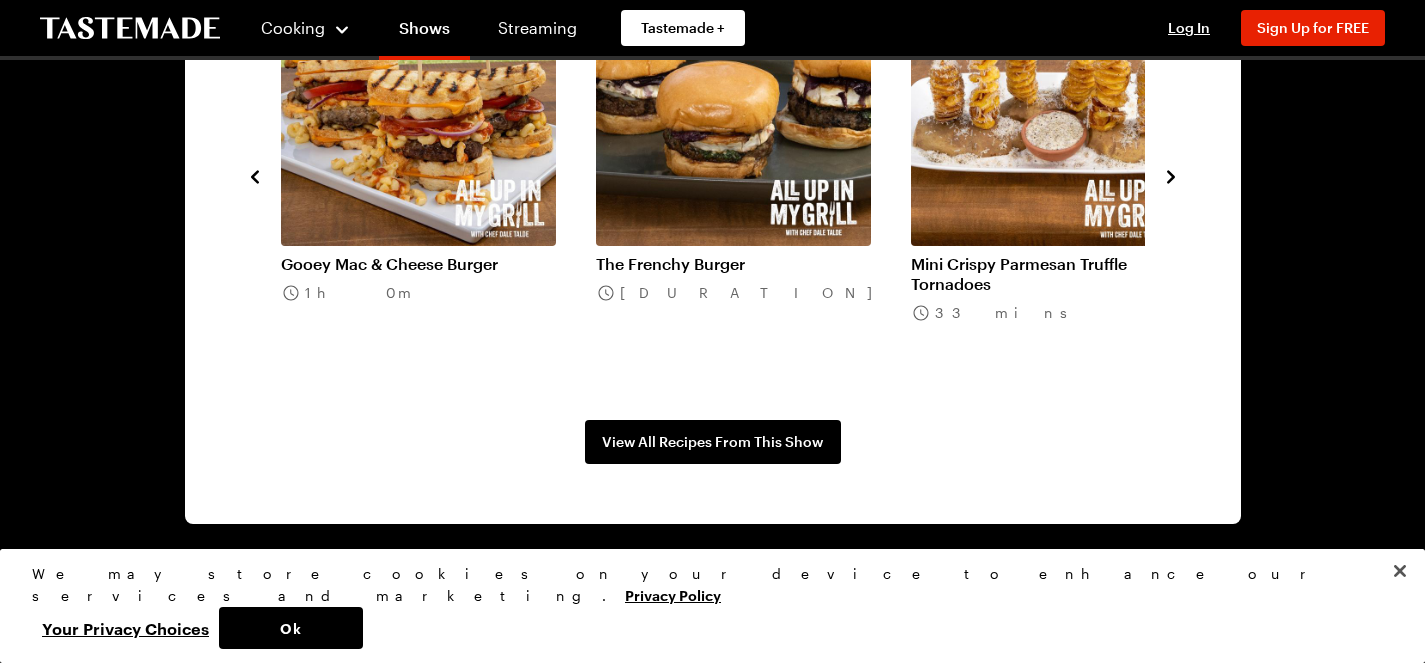 click 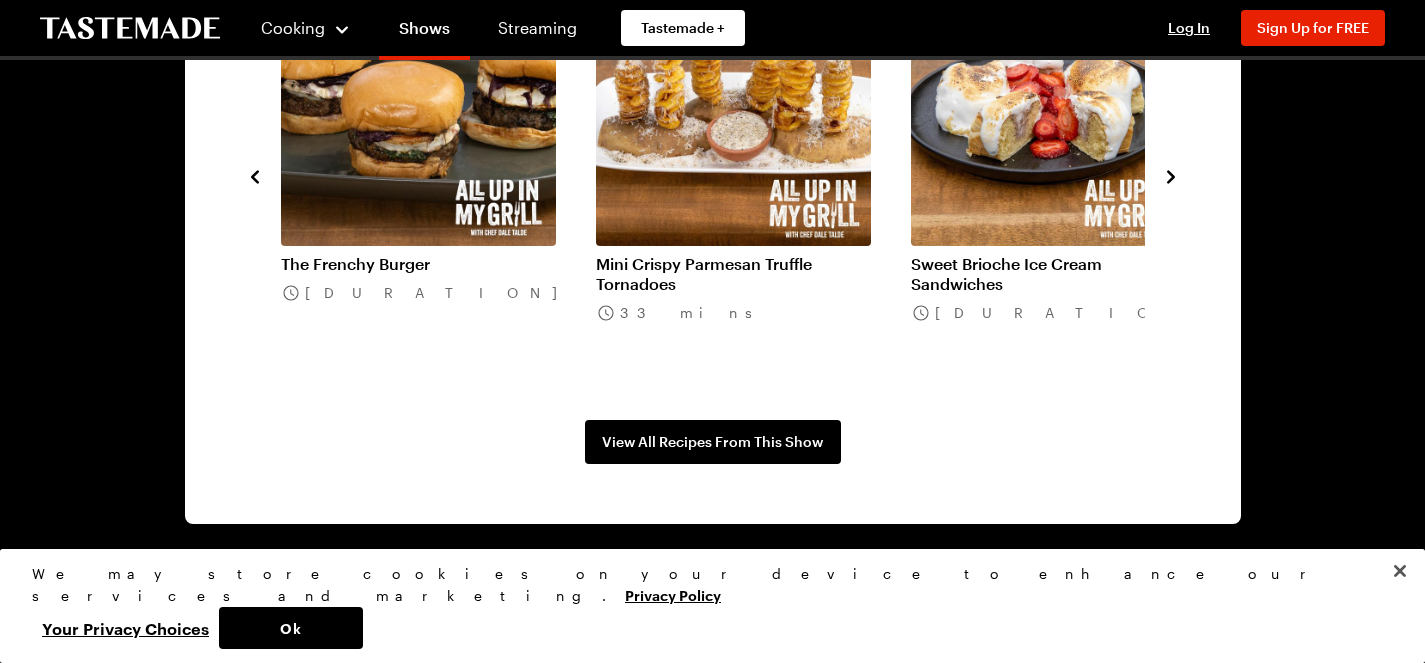 click 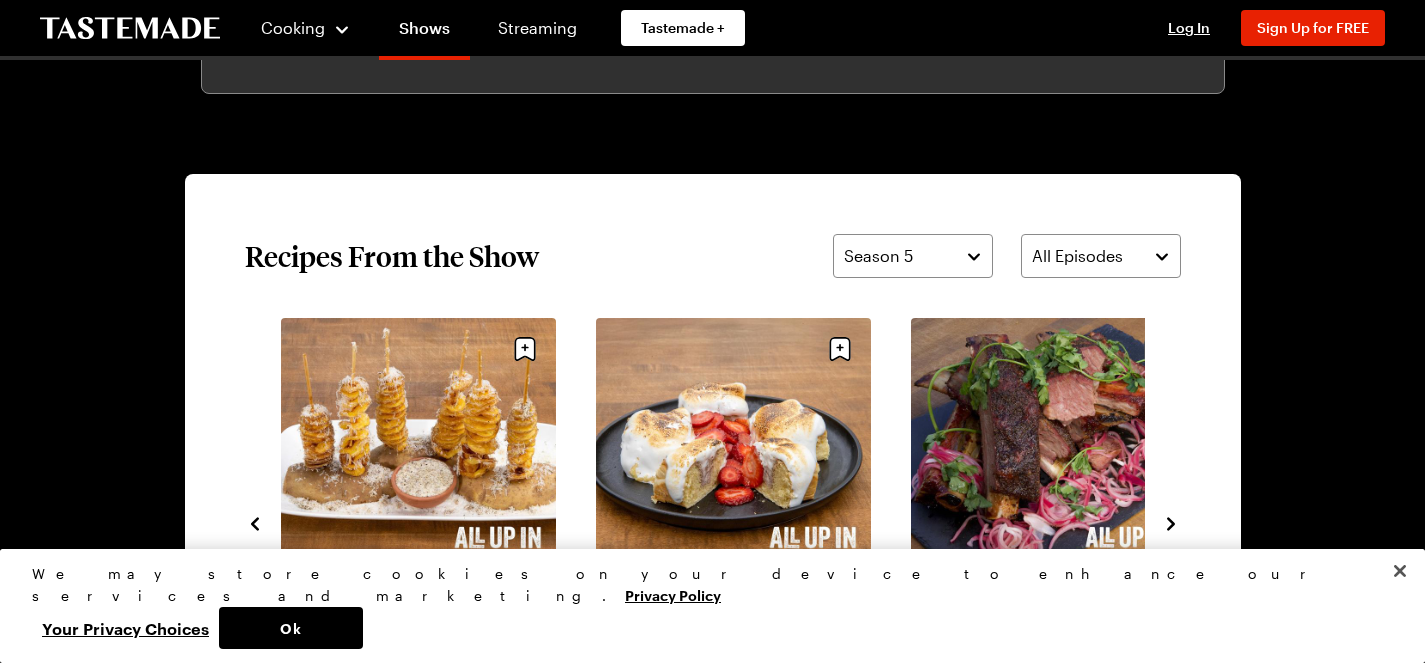 scroll, scrollTop: 1331, scrollLeft: 0, axis: vertical 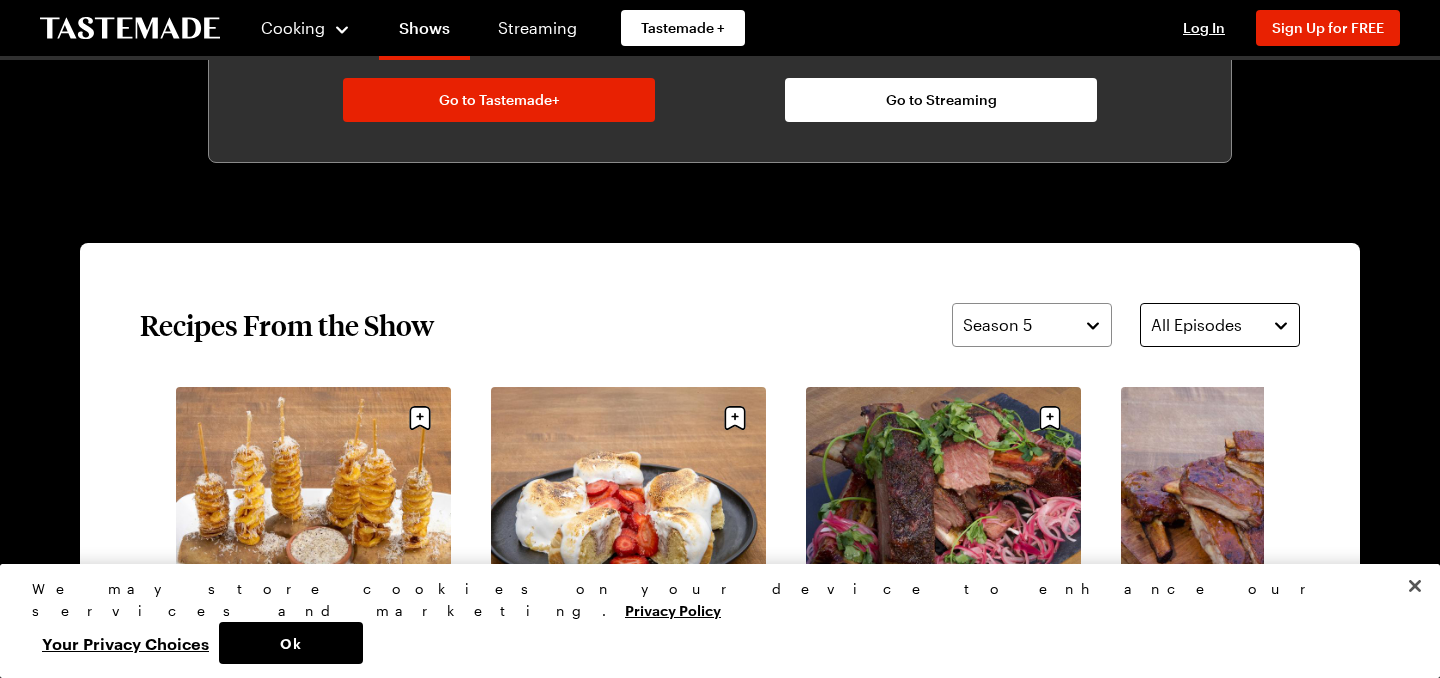 click on "All Episodes" at bounding box center (1220, 325) 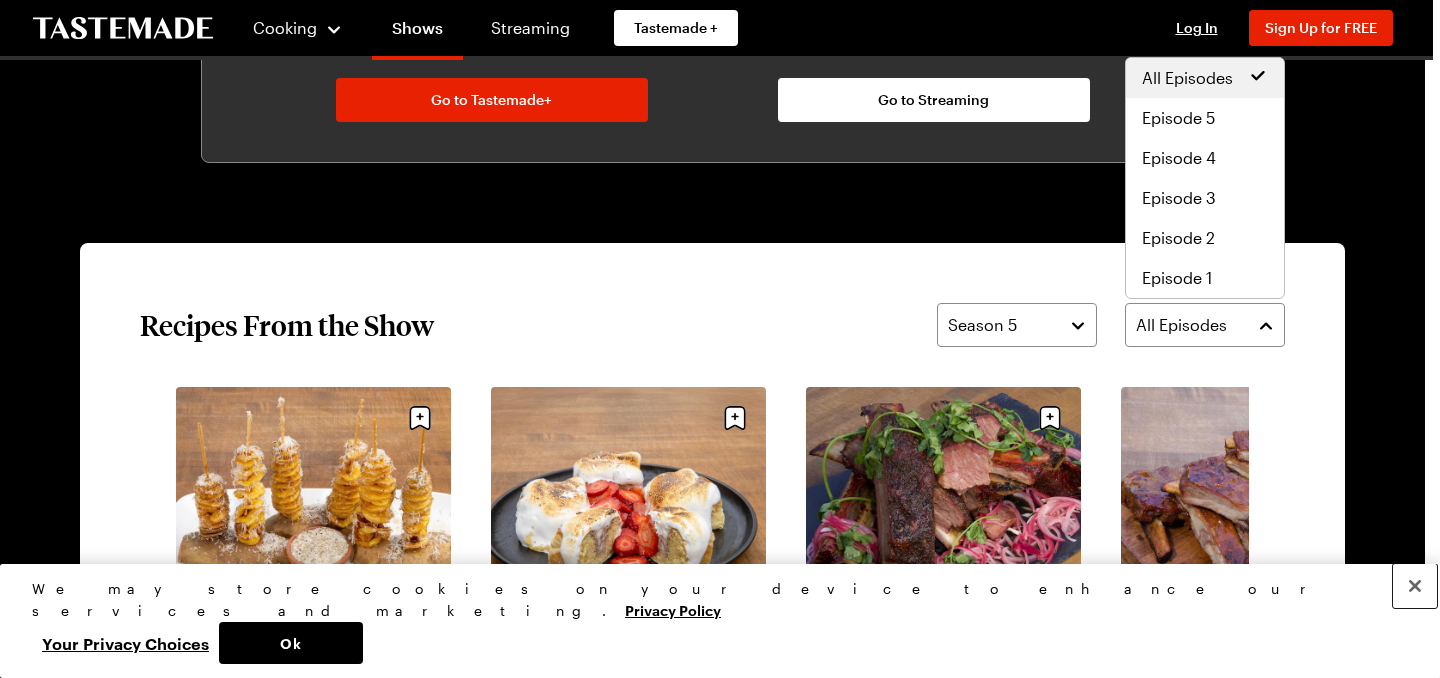 click at bounding box center [1415, 586] 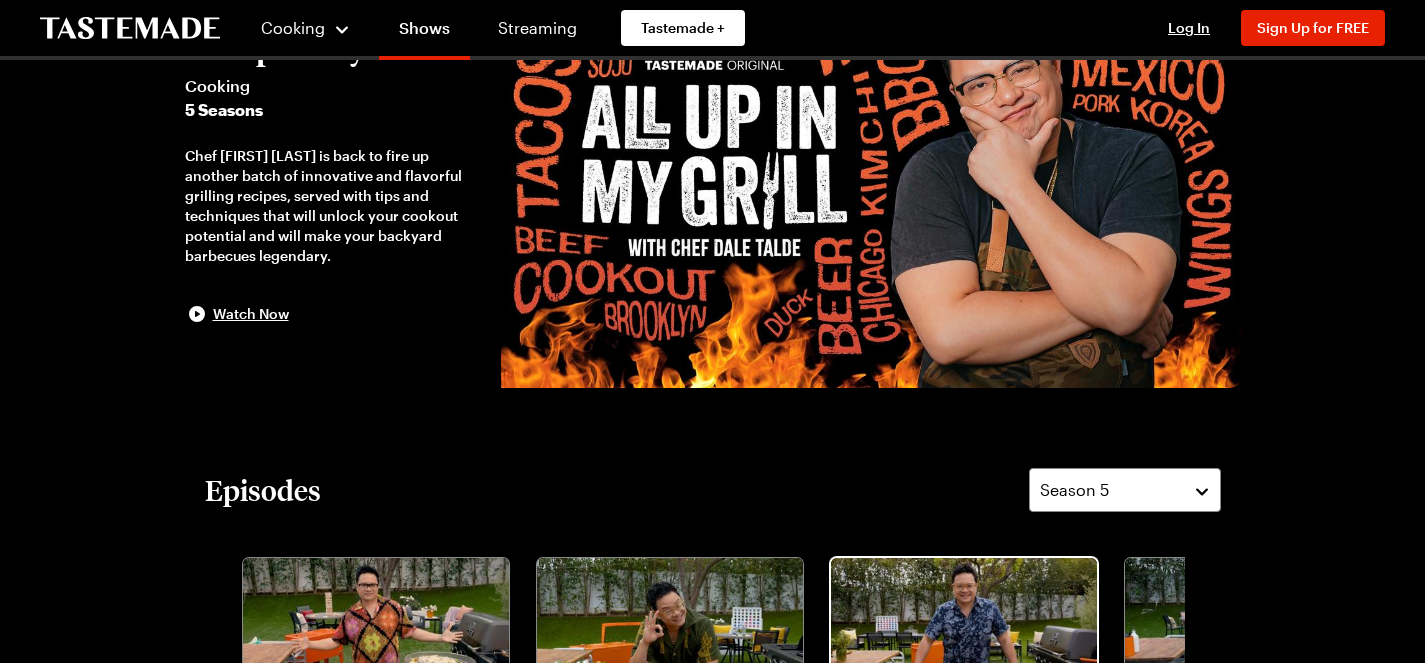 scroll, scrollTop: 123, scrollLeft: 1, axis: both 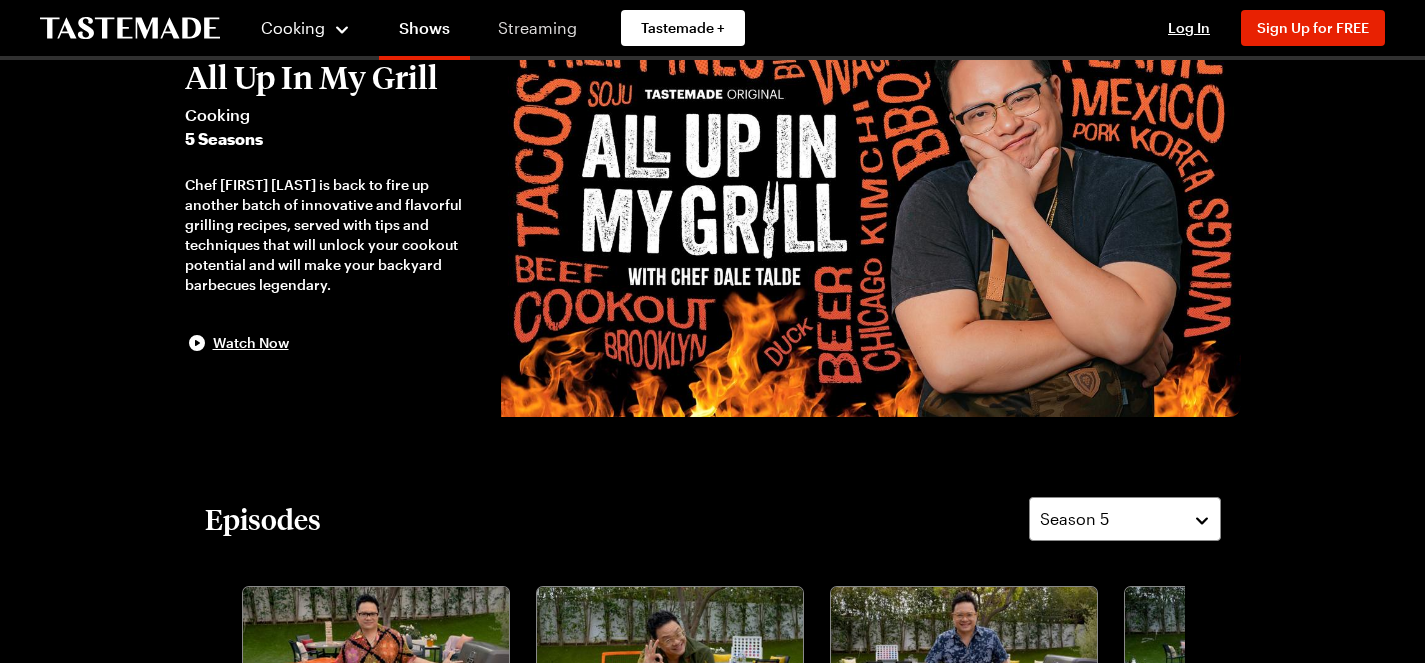click on "Streaming" at bounding box center [537, 28] 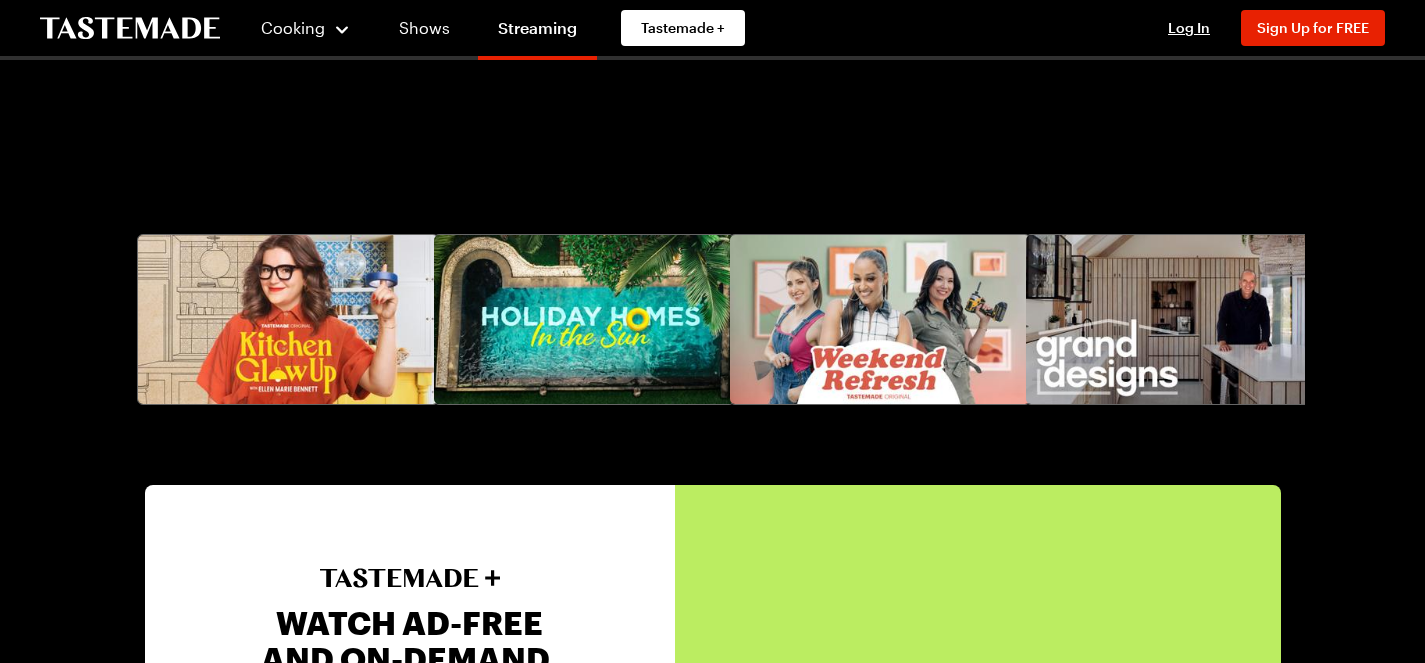 scroll, scrollTop: 3811, scrollLeft: 0, axis: vertical 